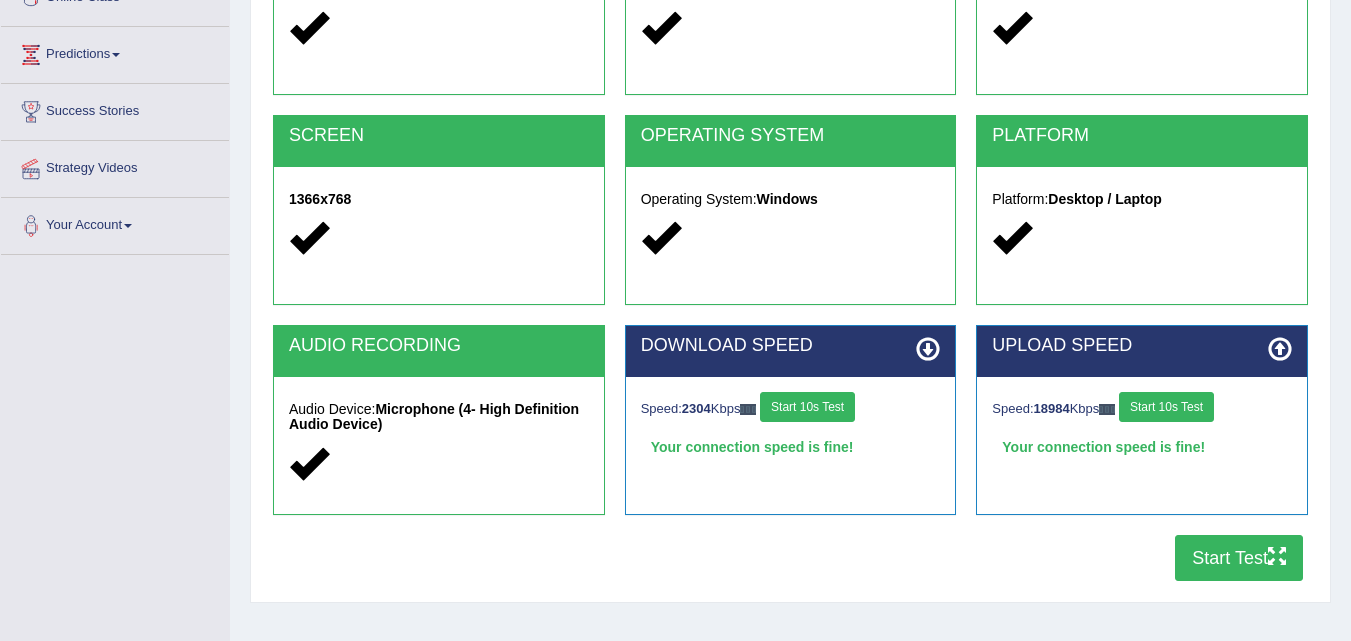 scroll, scrollTop: 0, scrollLeft: 0, axis: both 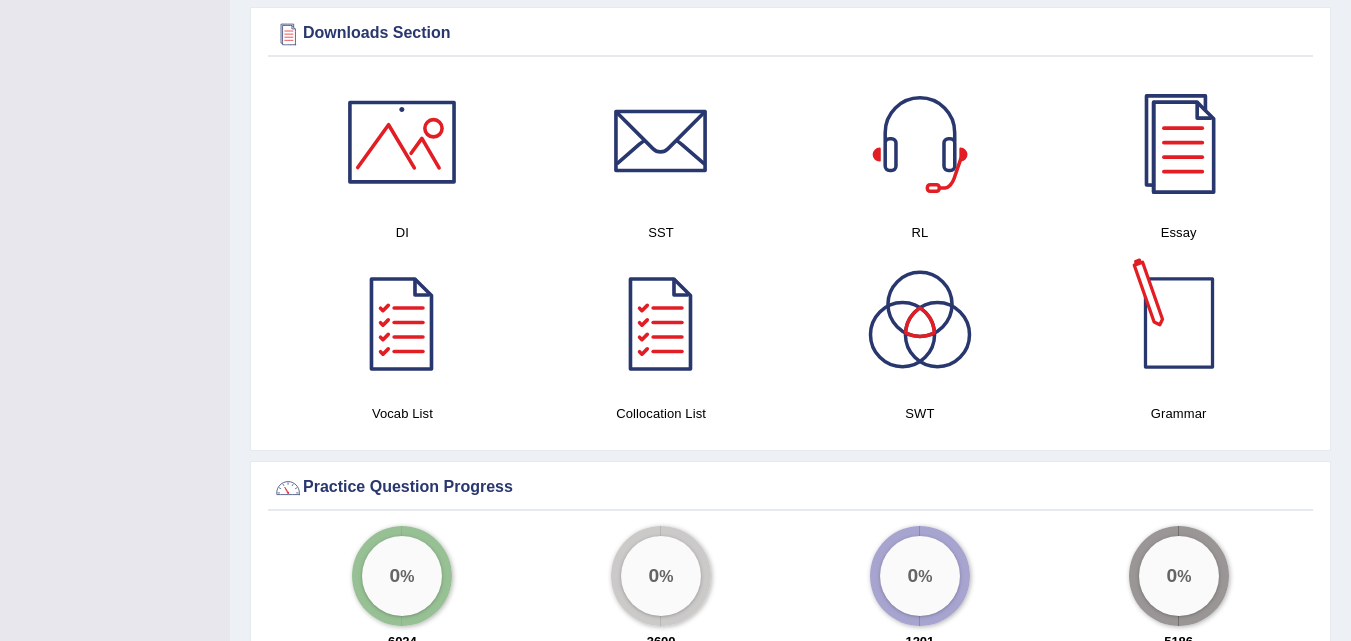 click at bounding box center (1179, 323) 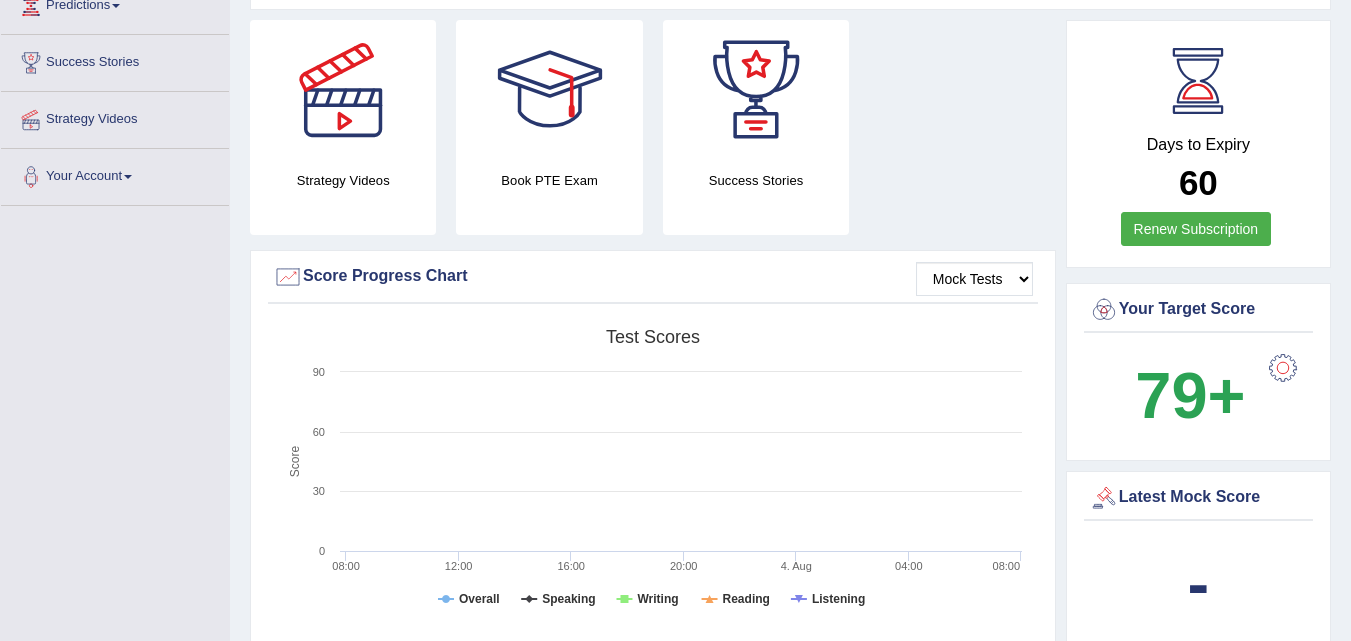 scroll, scrollTop: 100, scrollLeft: 0, axis: vertical 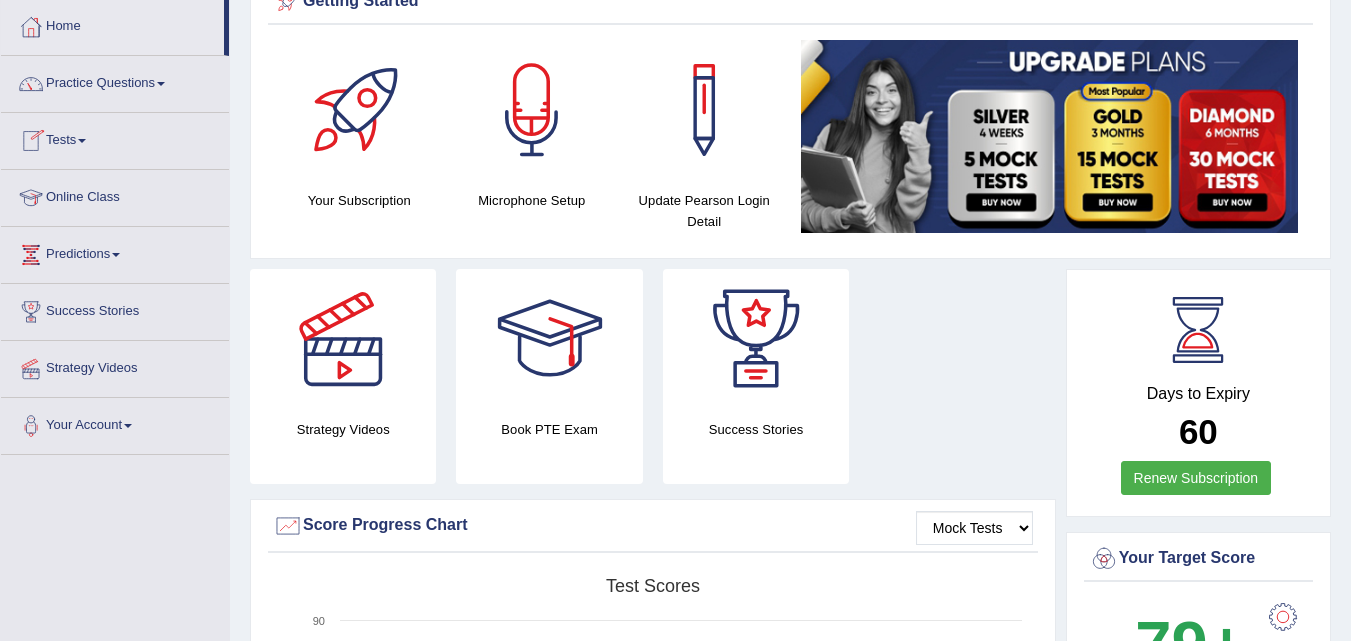 click on "Tests" at bounding box center (115, 138) 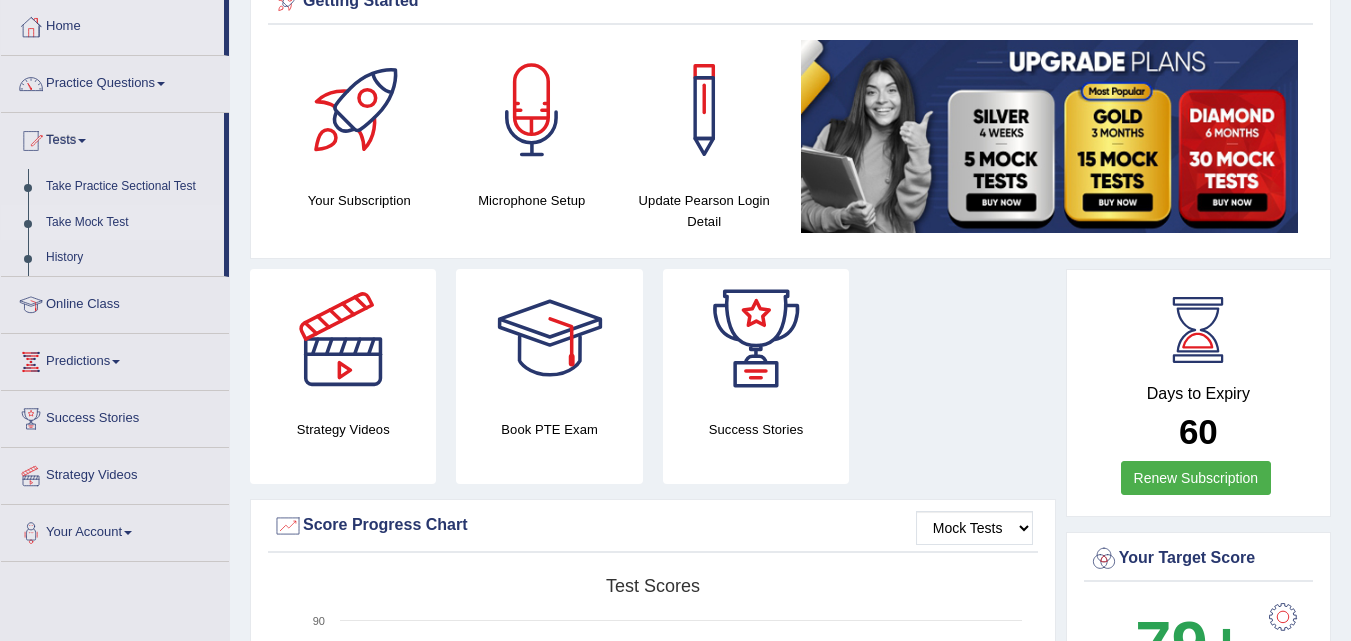 click on "Take Mock Test" at bounding box center (130, 223) 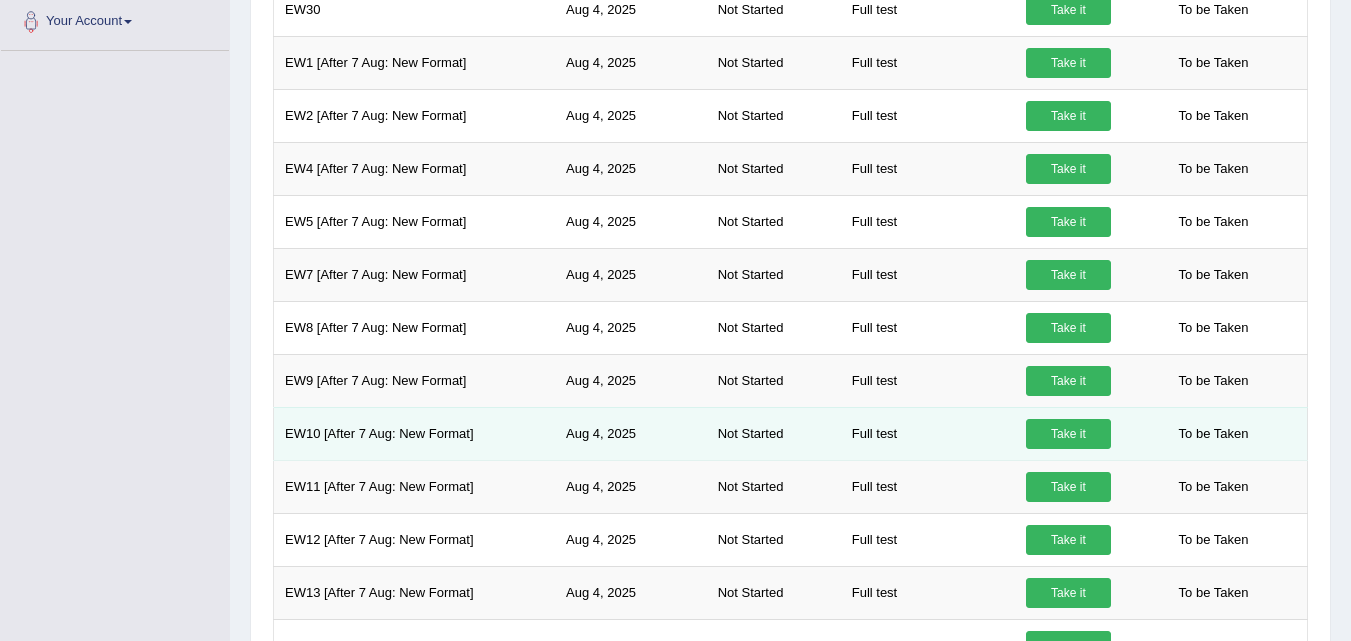 scroll, scrollTop: 611, scrollLeft: 0, axis: vertical 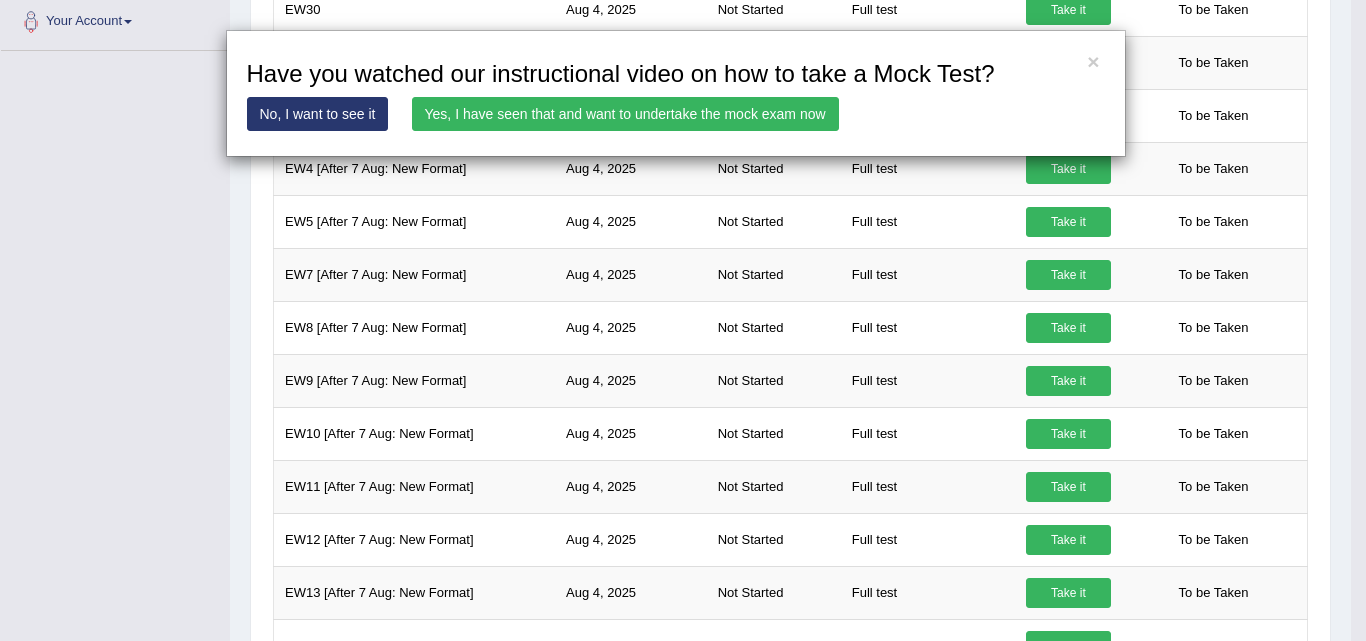 click on "Yes, I have seen that and want to undertake the mock exam now" at bounding box center [625, 114] 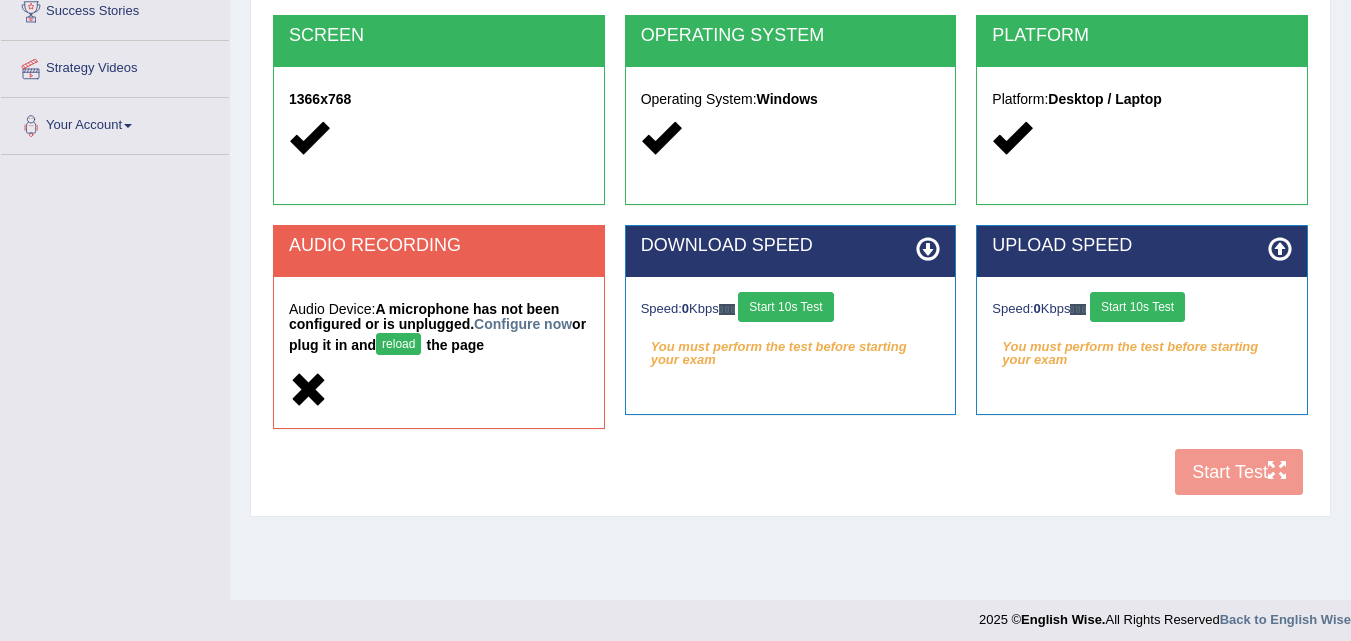 scroll, scrollTop: 400, scrollLeft: 0, axis: vertical 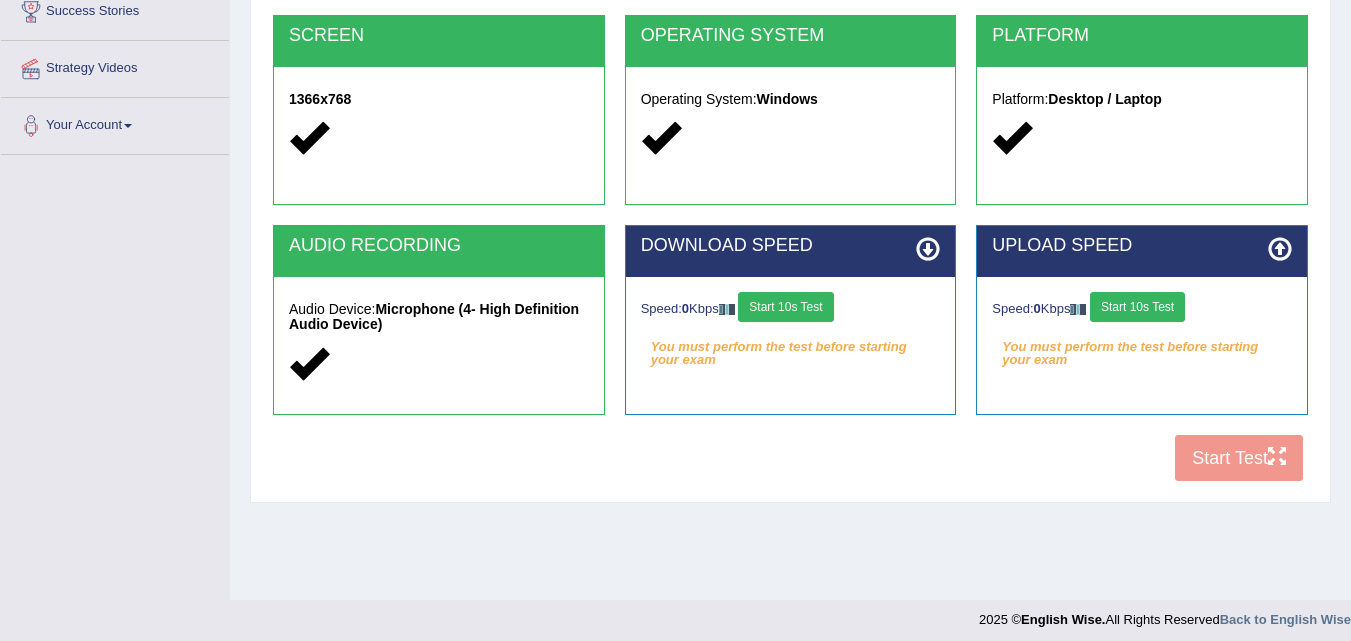 click on "Start 10s Test" at bounding box center (785, 307) 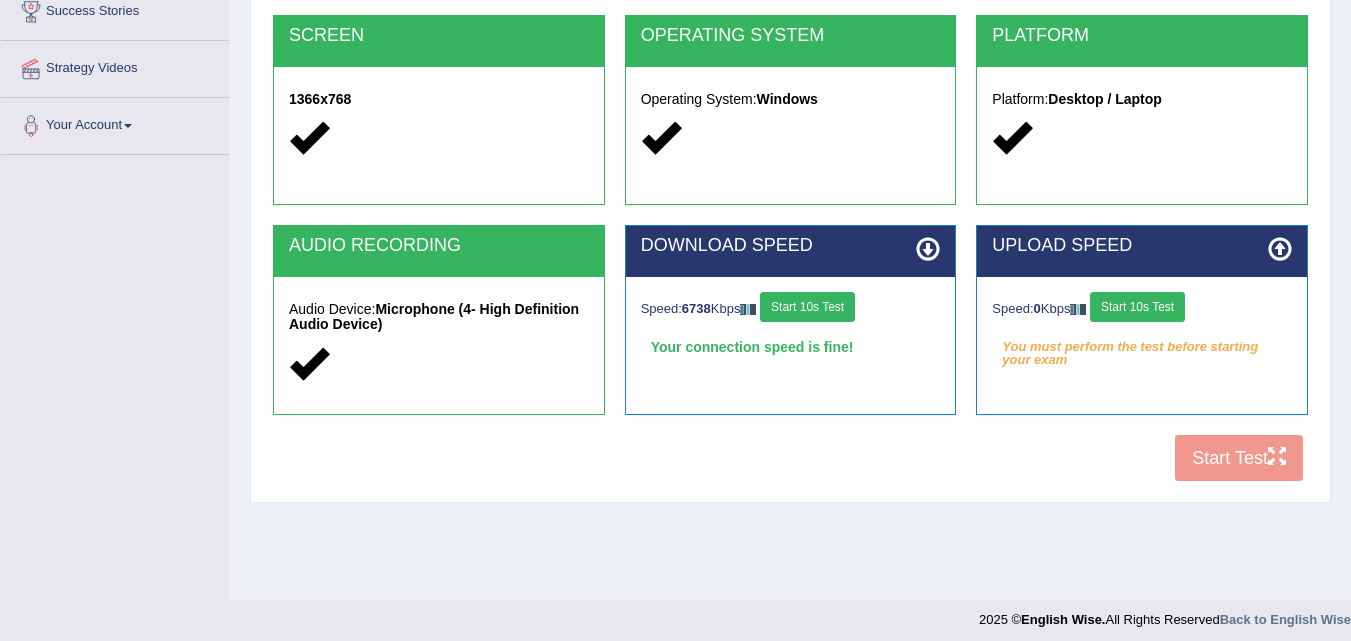 click on "Start 10s Test" at bounding box center [1137, 307] 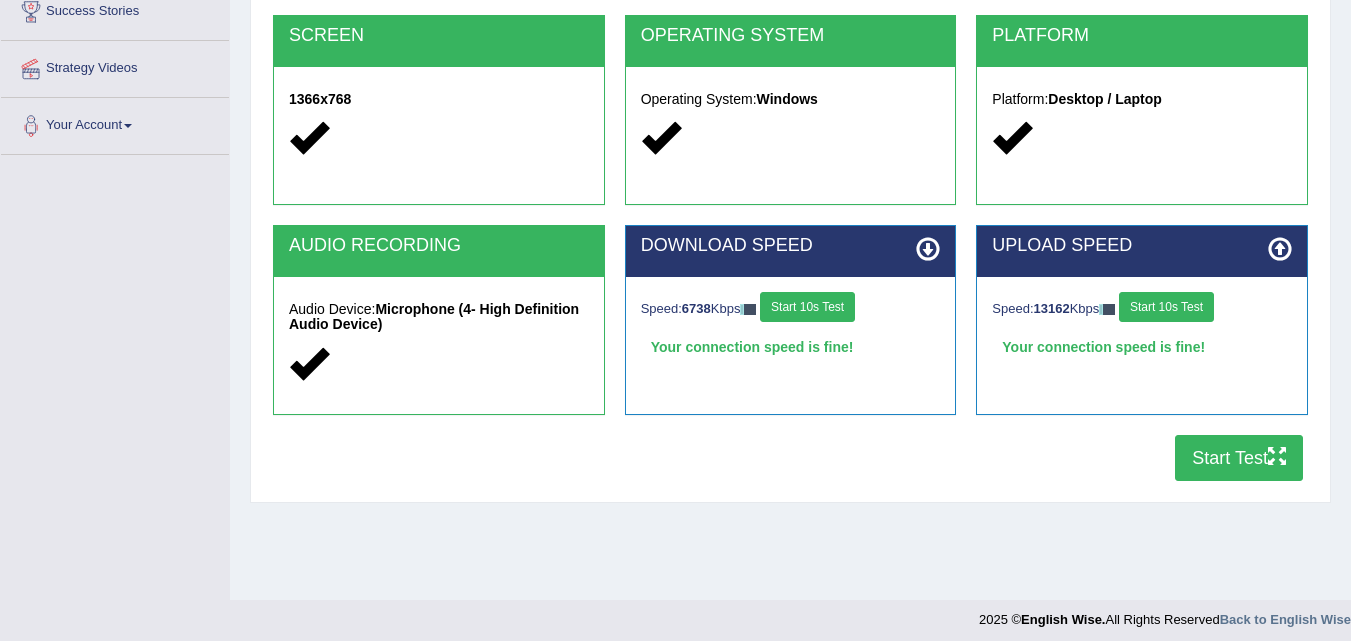 click on "Start Test" at bounding box center [1239, 458] 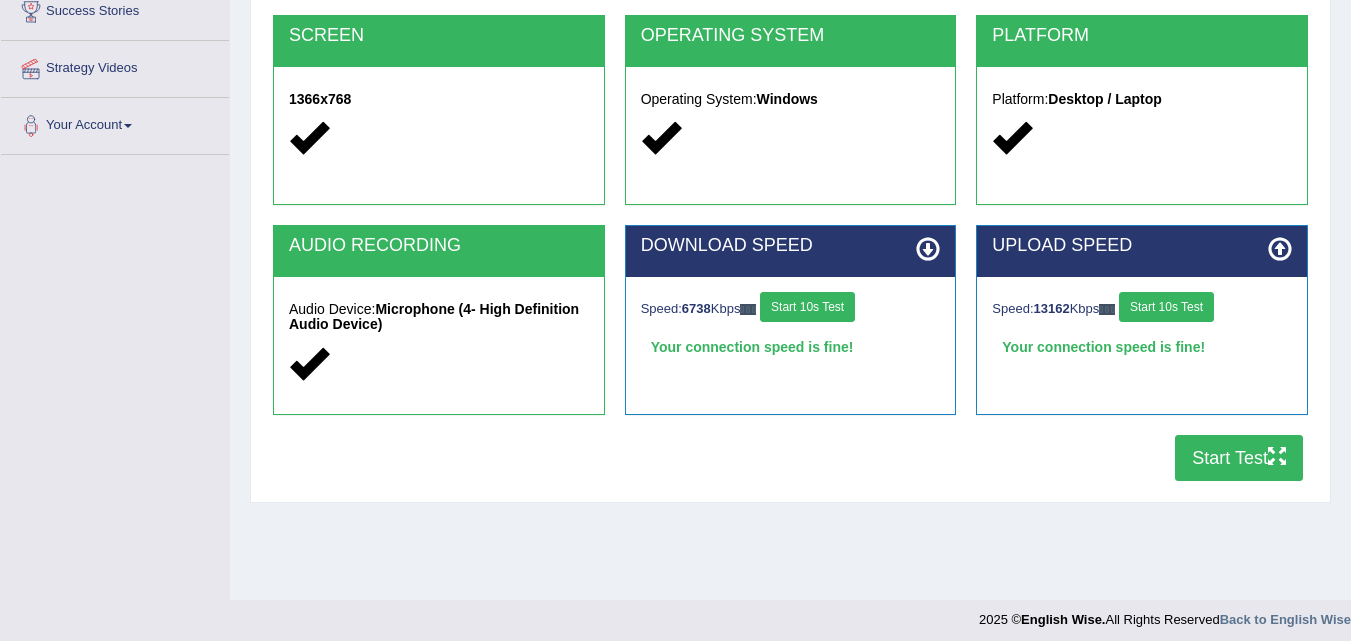 scroll, scrollTop: 409, scrollLeft: 0, axis: vertical 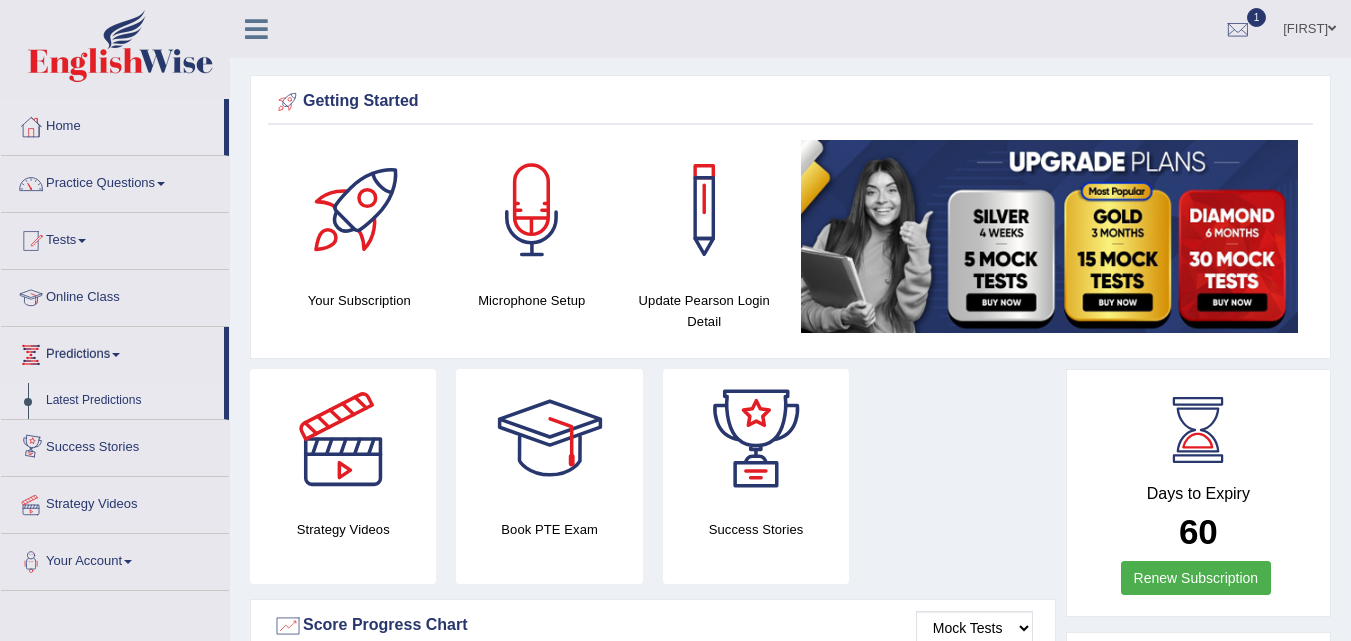 click on "Latest Predictions" at bounding box center [130, 401] 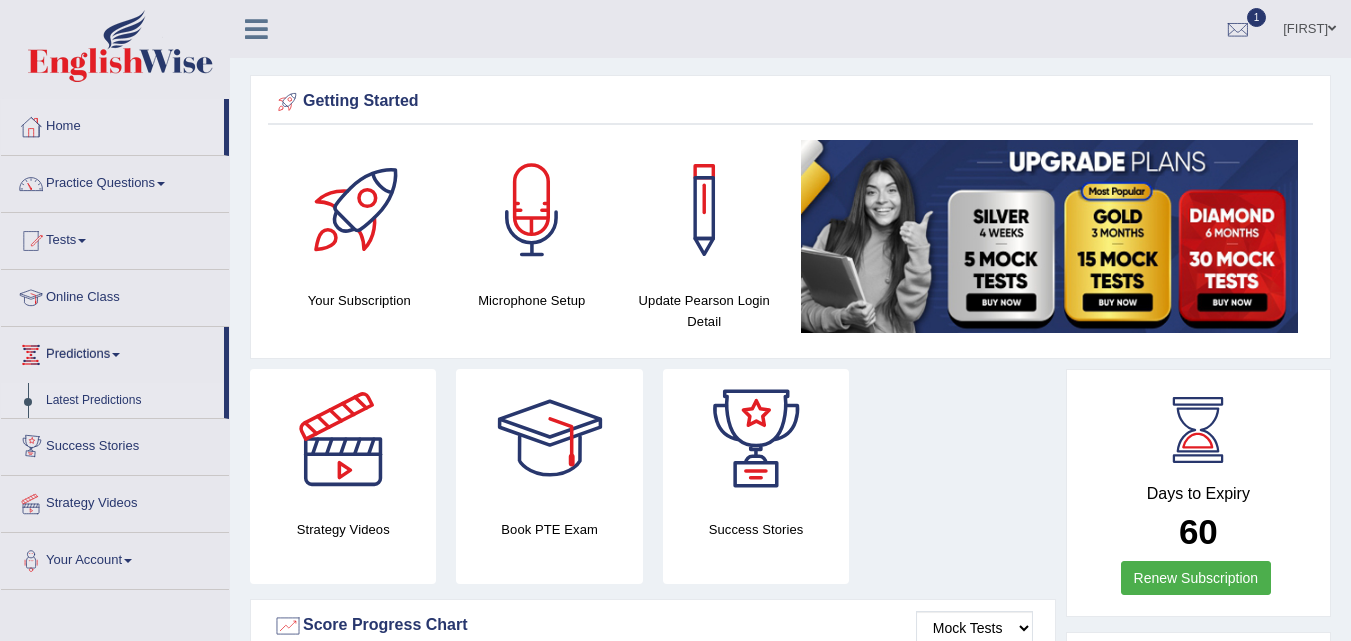 scroll, scrollTop: 0, scrollLeft: 0, axis: both 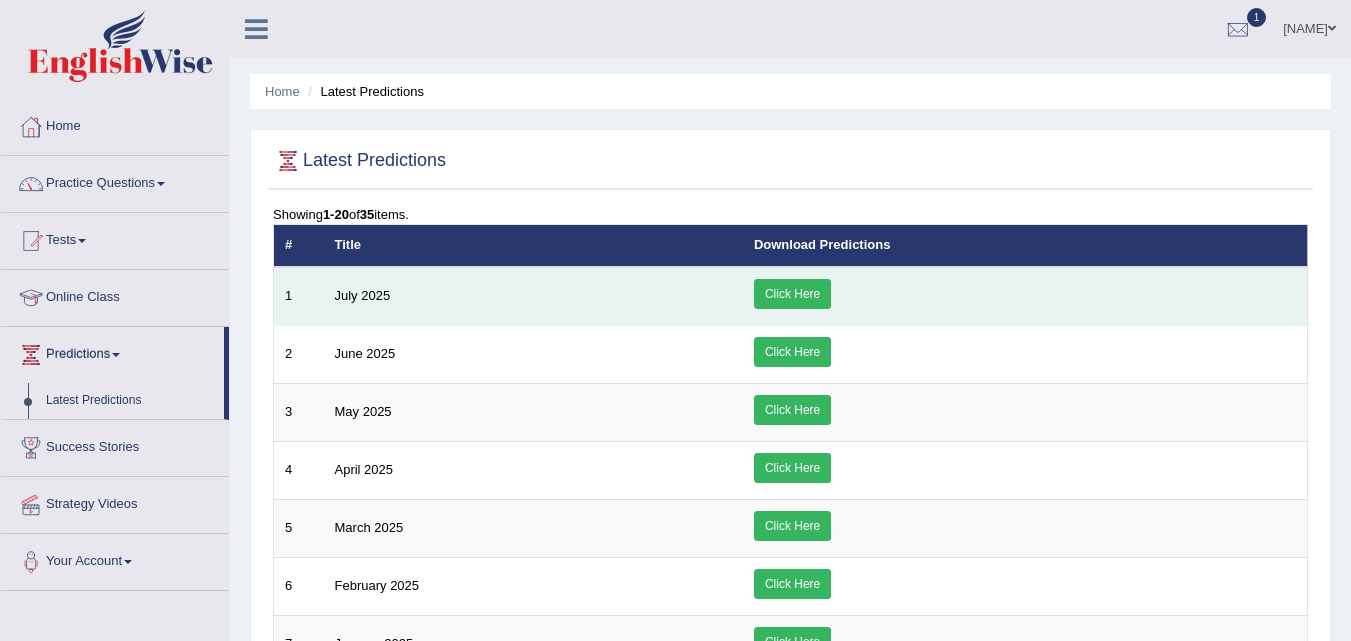 click on "Click Here" at bounding box center (792, 294) 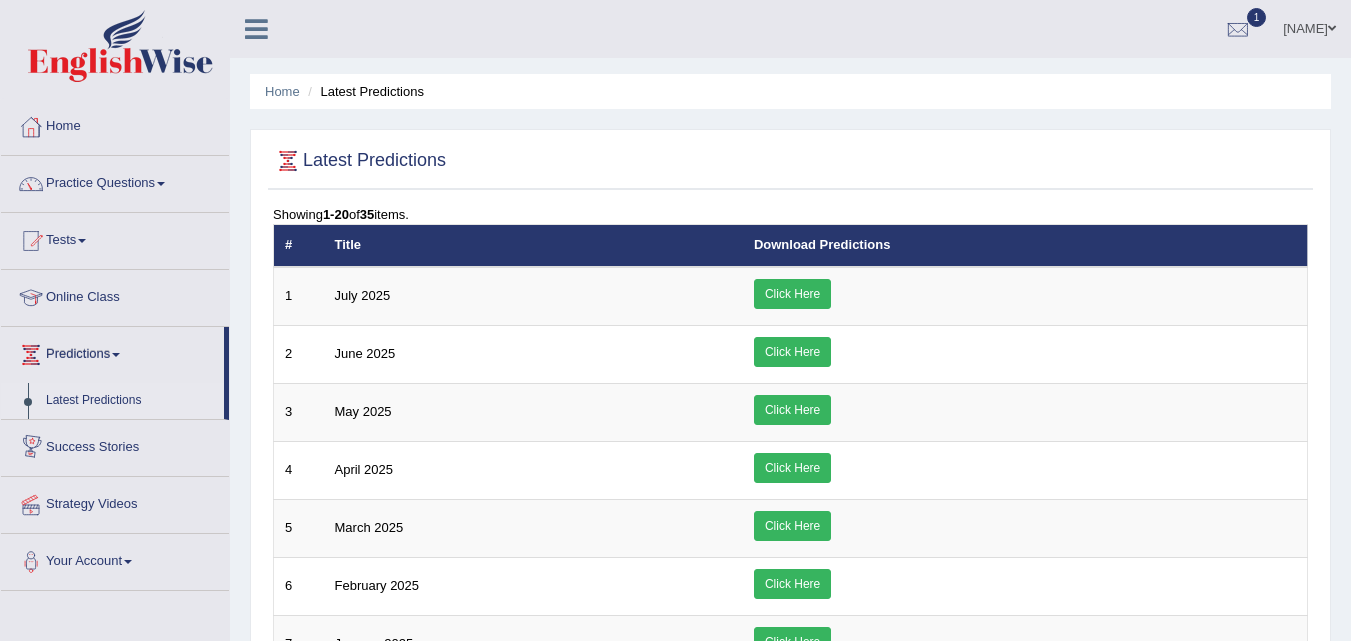 click on "Success Stories" at bounding box center [115, 445] 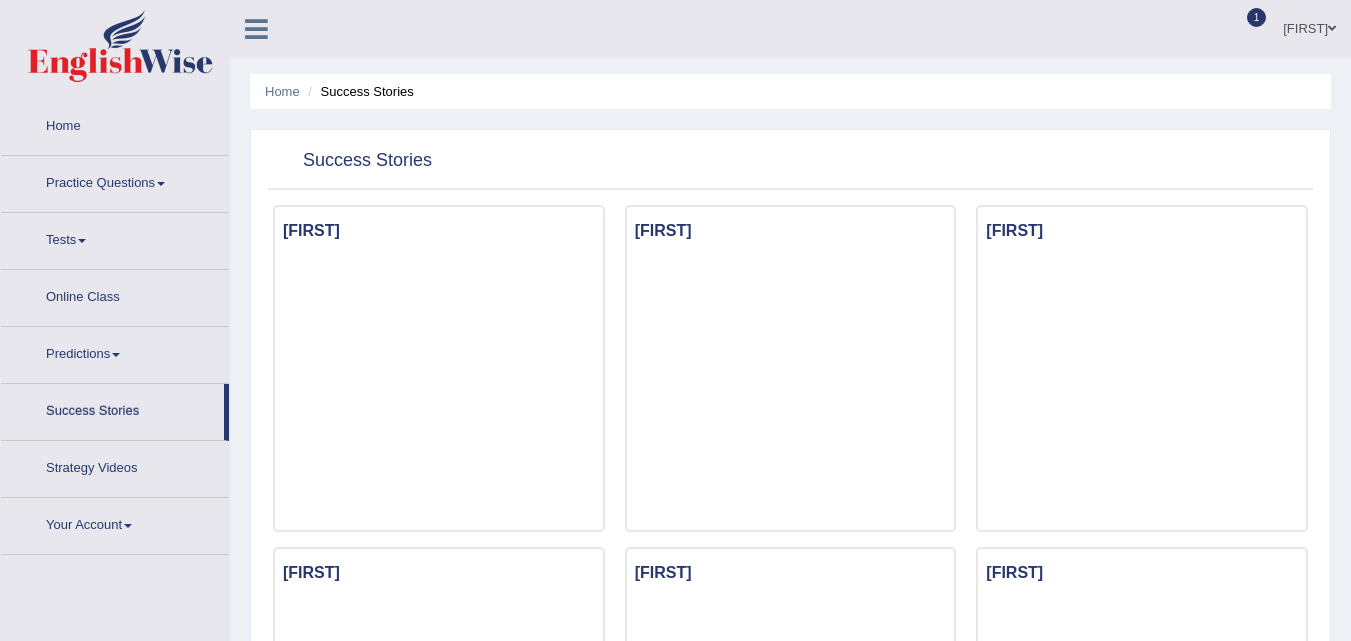 scroll, scrollTop: 0, scrollLeft: 0, axis: both 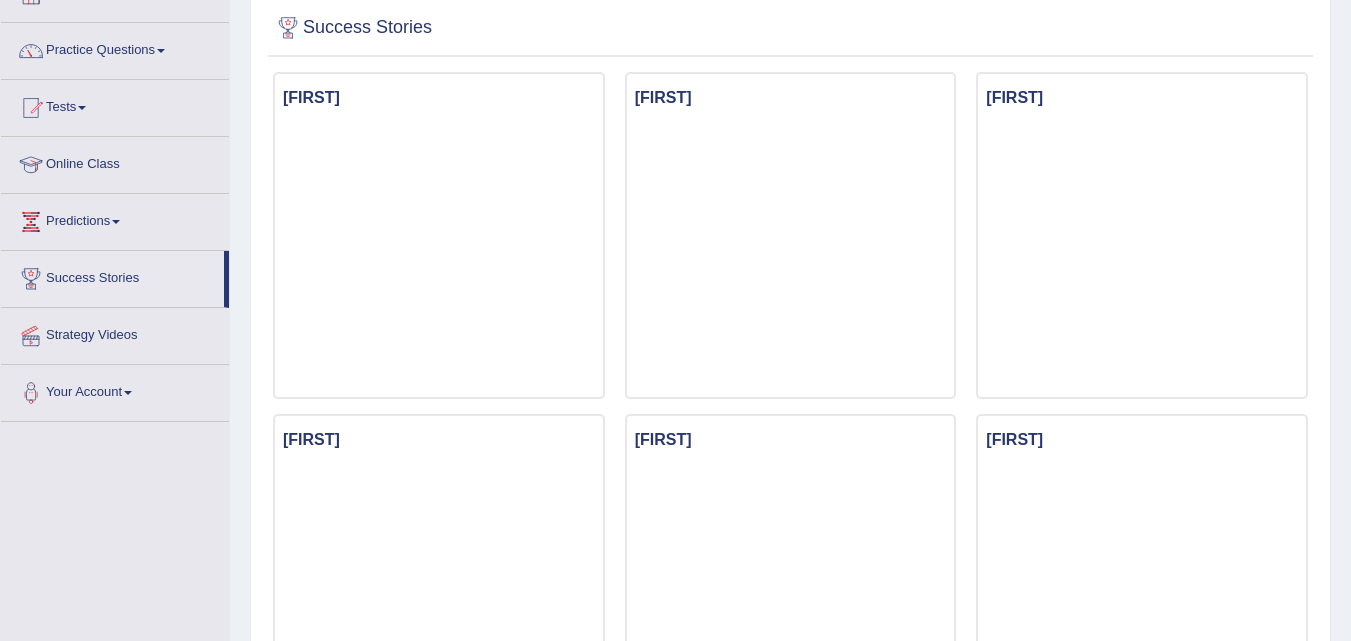 click on "Your Account" at bounding box center [115, 390] 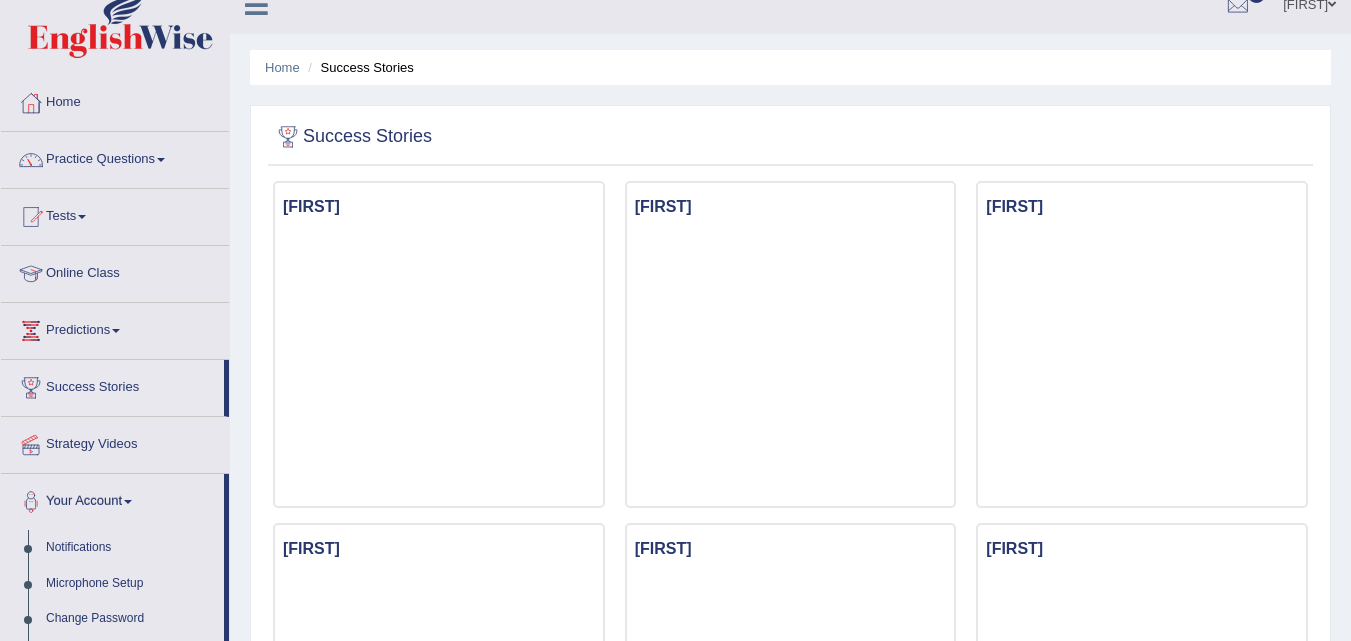 scroll, scrollTop: 0, scrollLeft: 0, axis: both 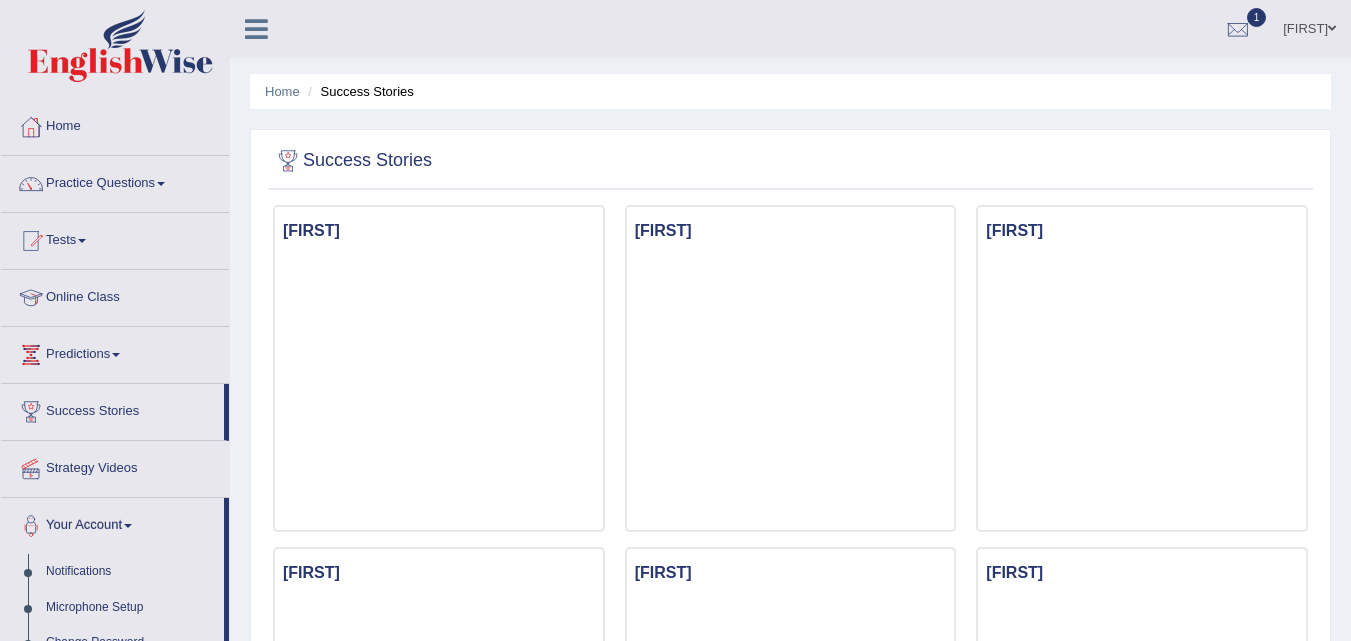 click on "Practice Questions" at bounding box center [115, 181] 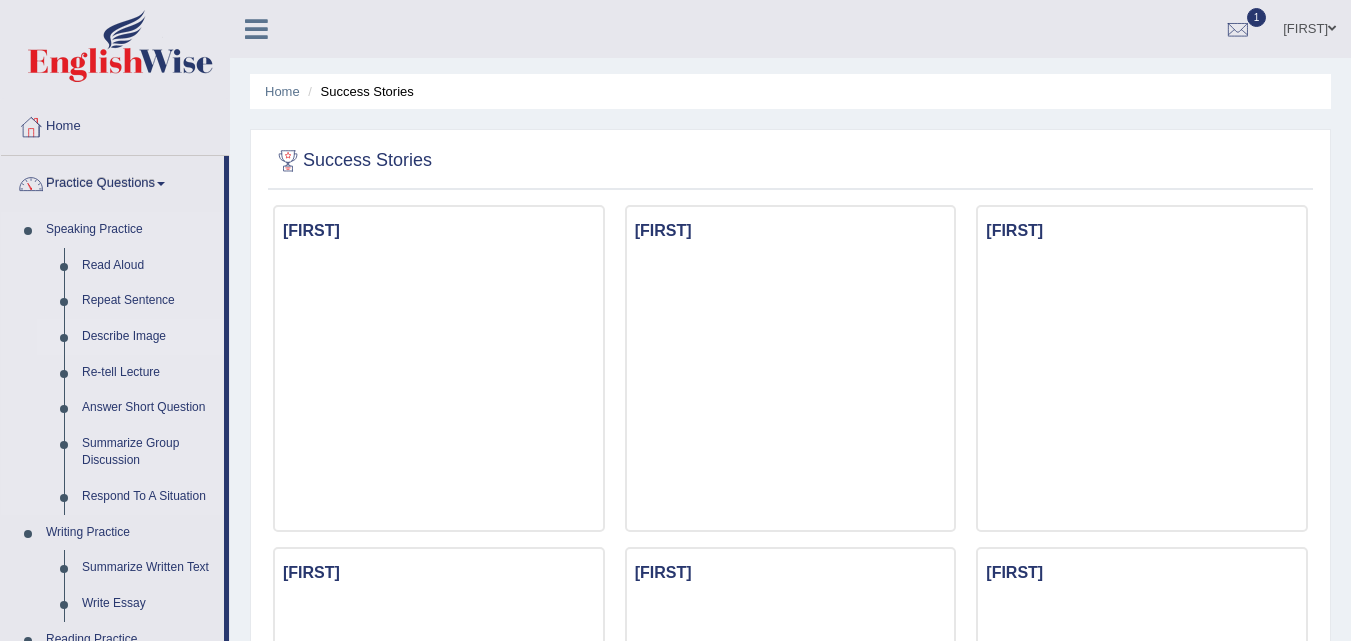 click on "Describe Image" at bounding box center (148, 337) 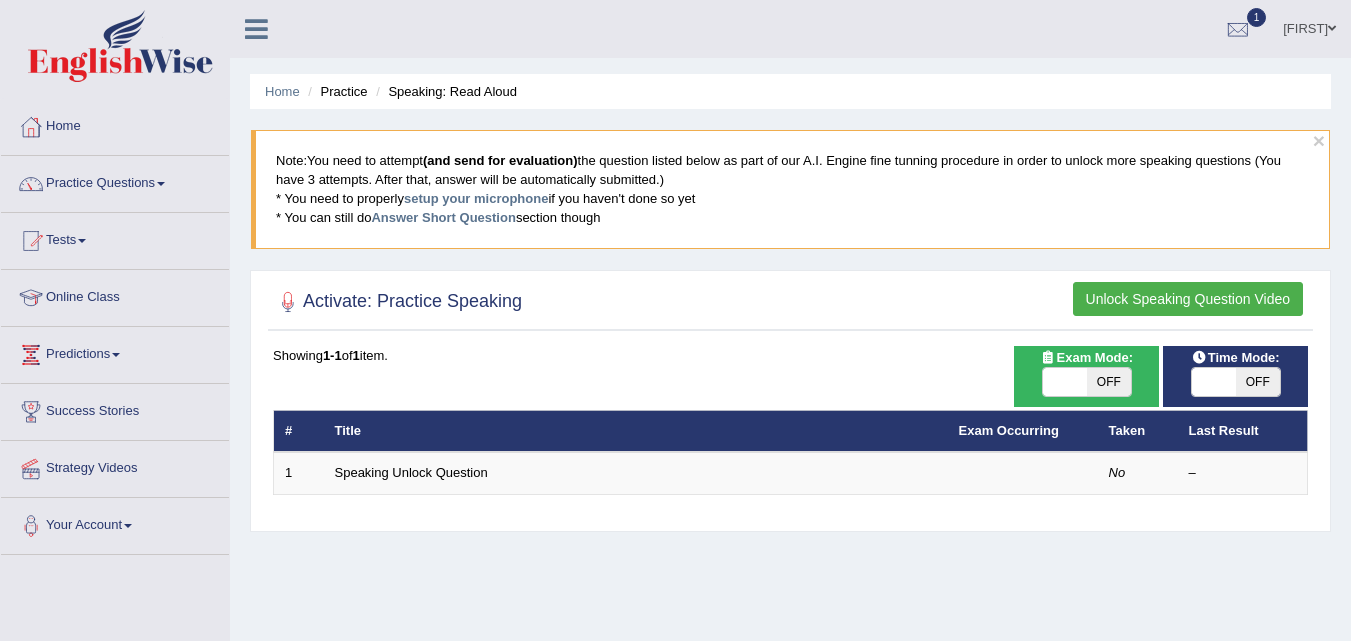 scroll, scrollTop: 200, scrollLeft: 0, axis: vertical 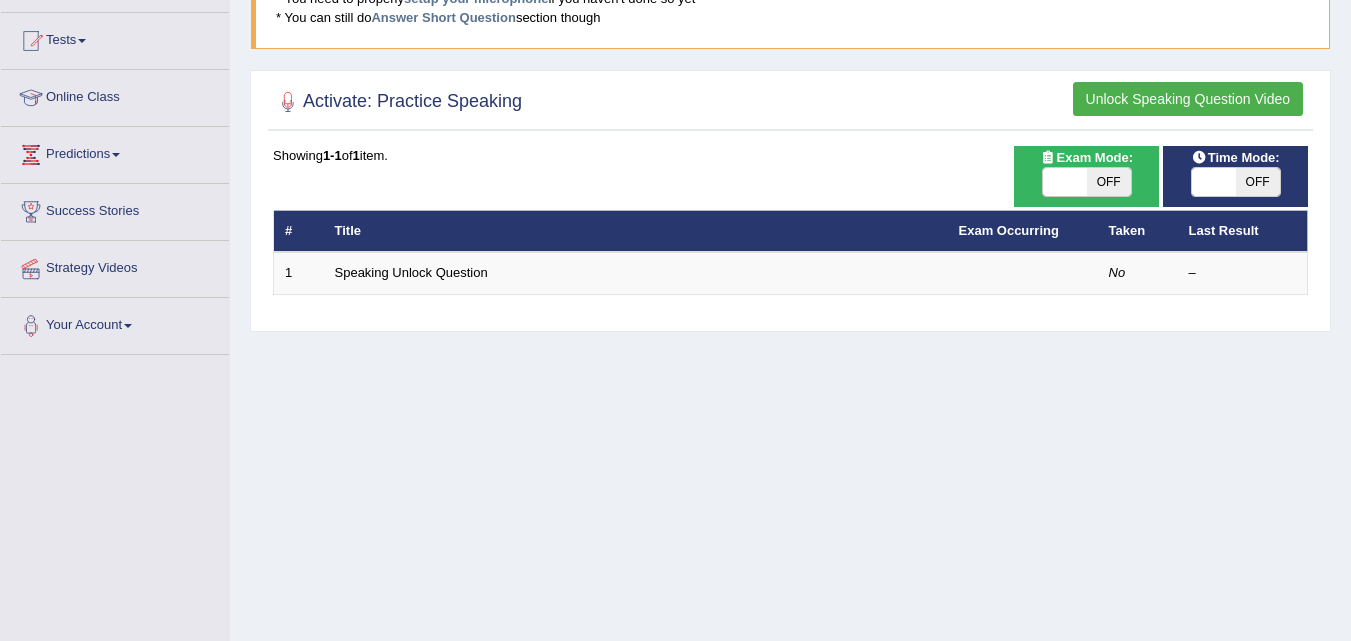 click on "OFF" at bounding box center [1109, 182] 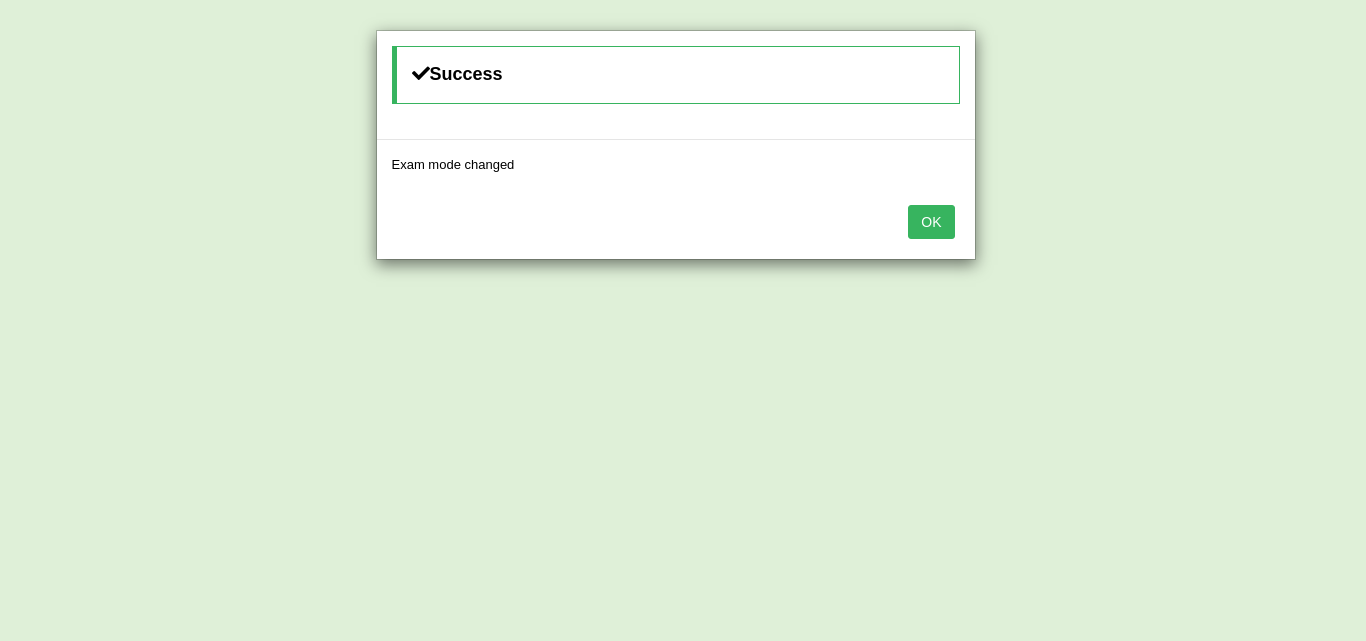 click on "OK" at bounding box center (931, 222) 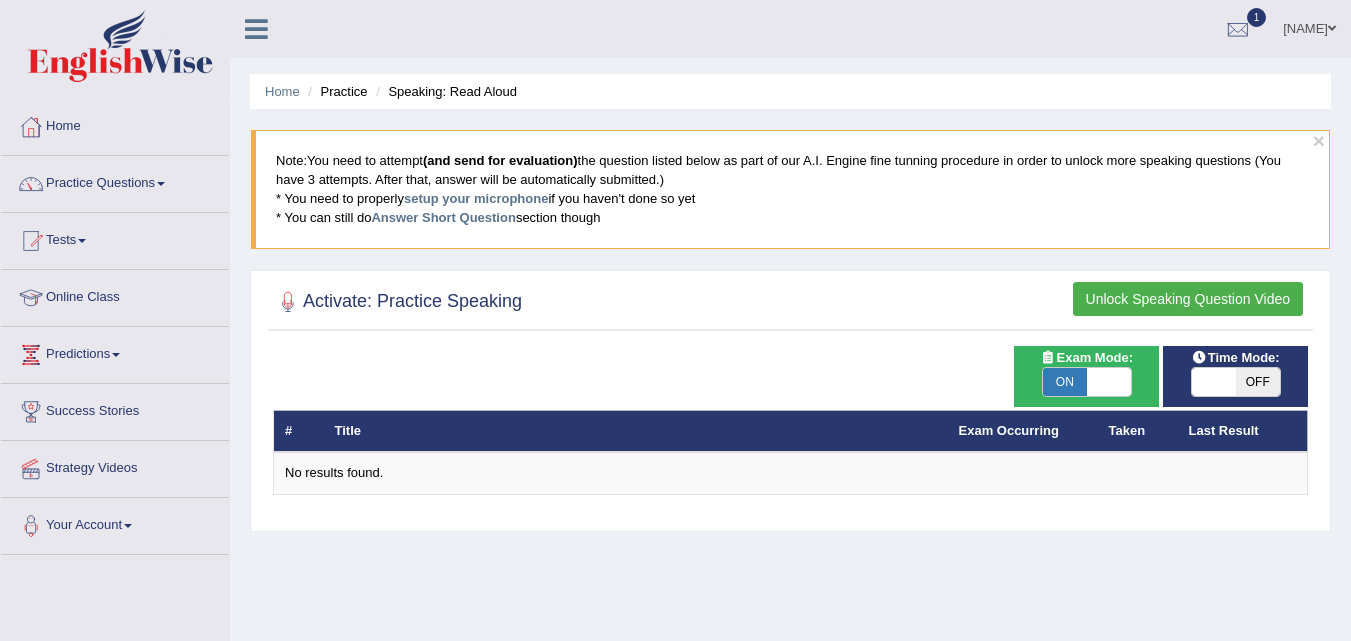scroll, scrollTop: 200, scrollLeft: 0, axis: vertical 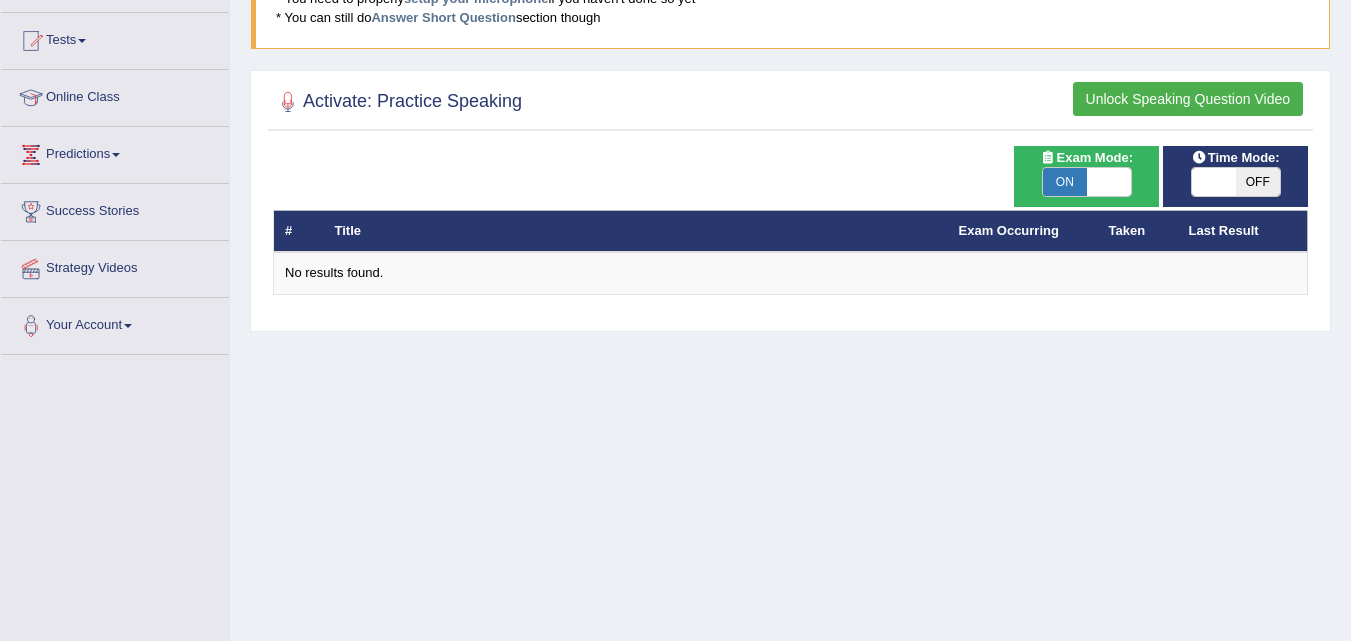 click at bounding box center [1214, 182] 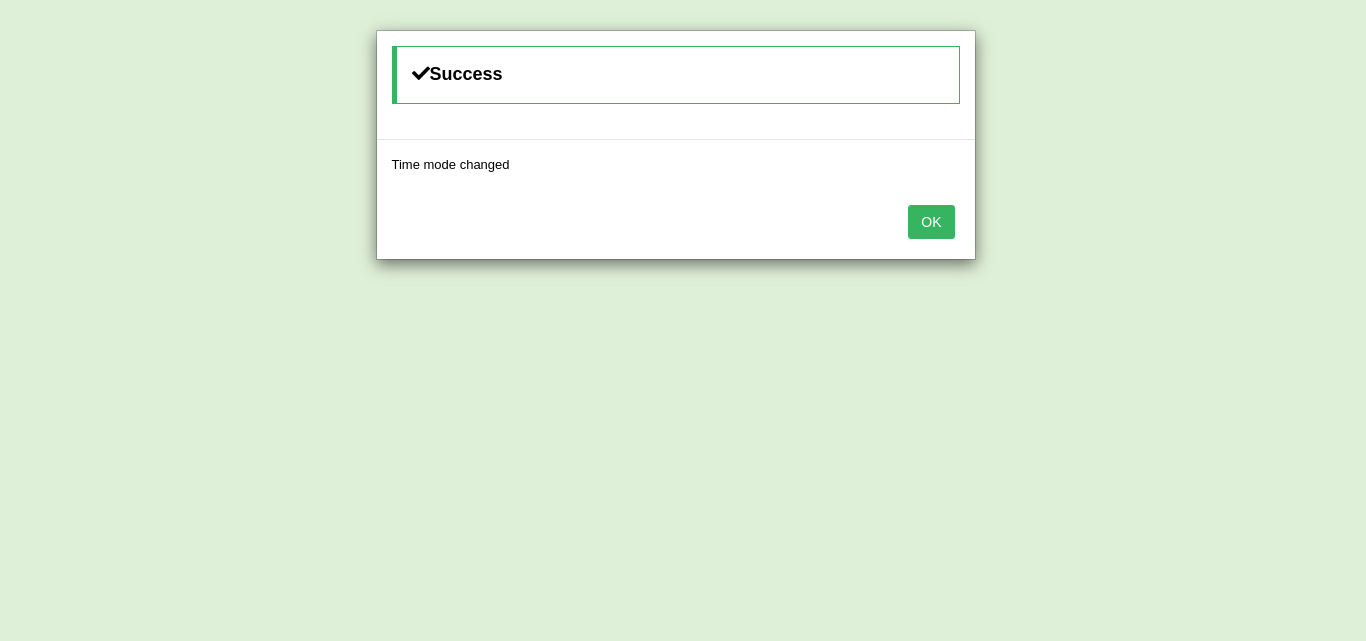 click on "OK" at bounding box center (931, 222) 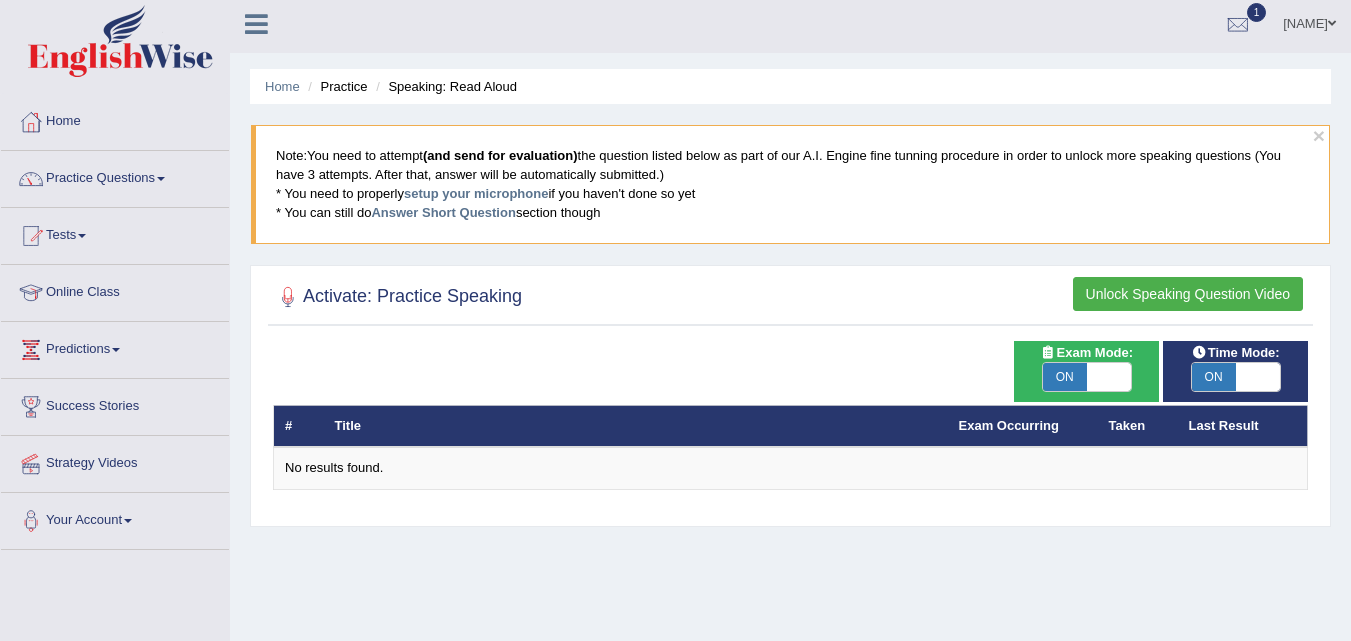 scroll, scrollTop: 0, scrollLeft: 0, axis: both 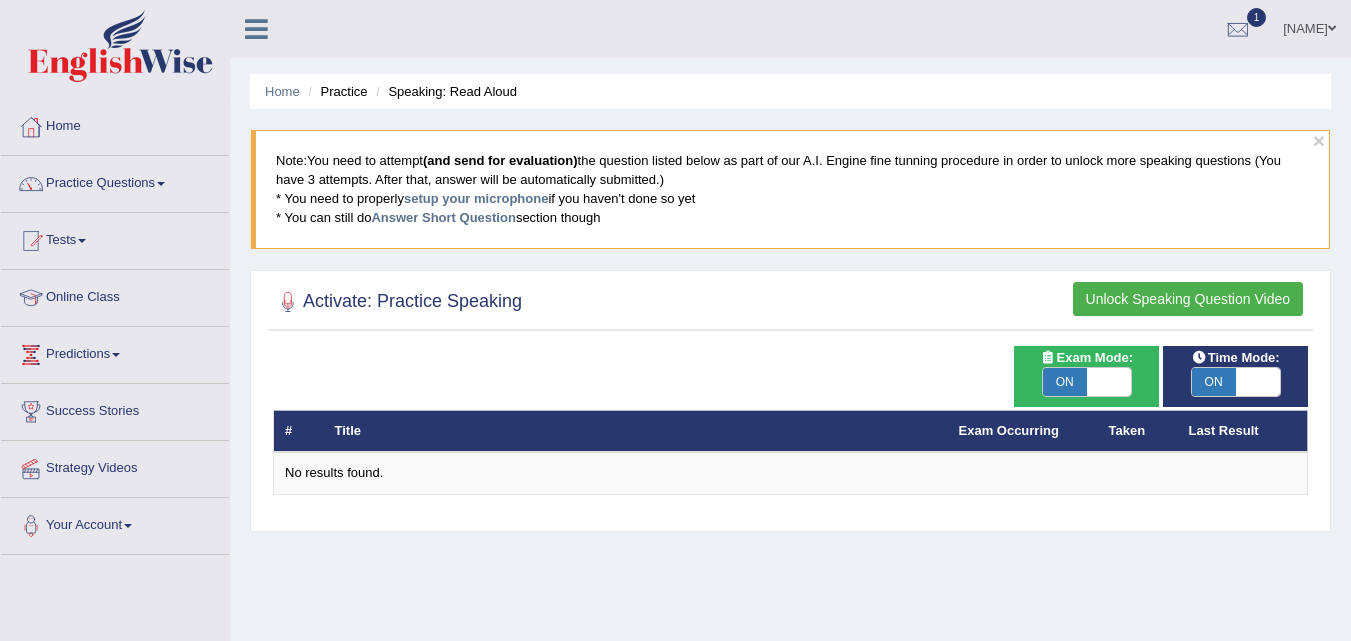 click on "Speaking: Read Aloud" at bounding box center [444, 91] 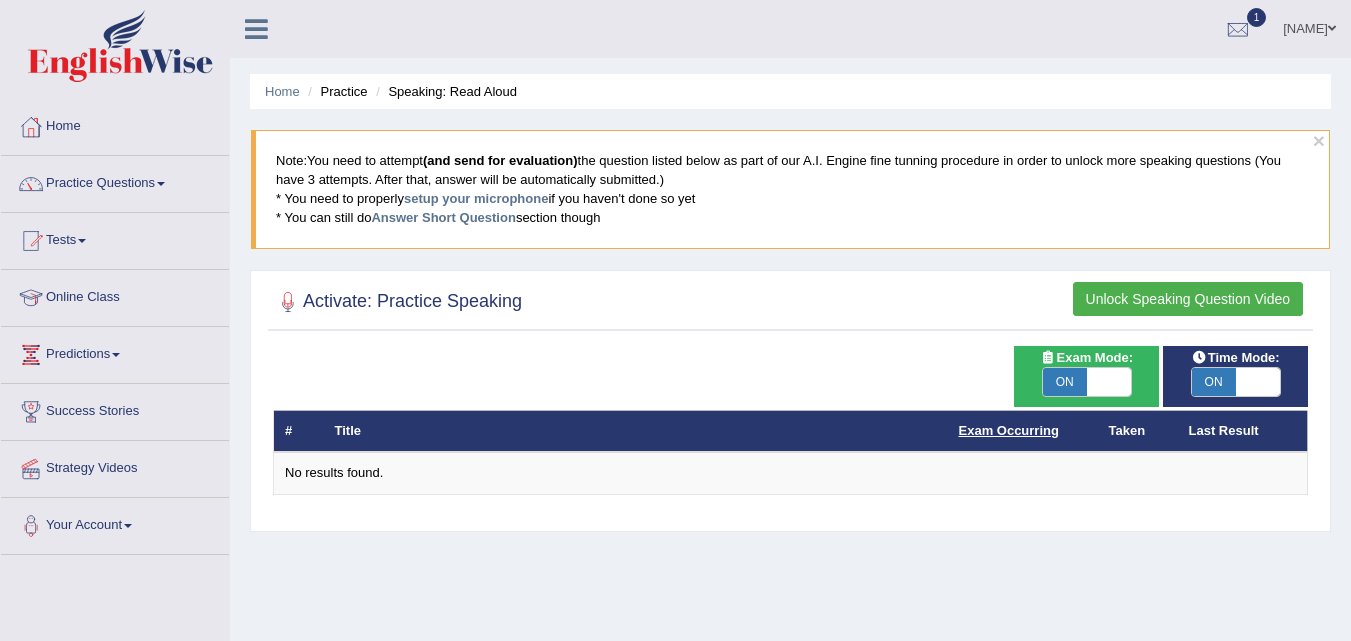 click on "Exam Occurring" at bounding box center [1009, 430] 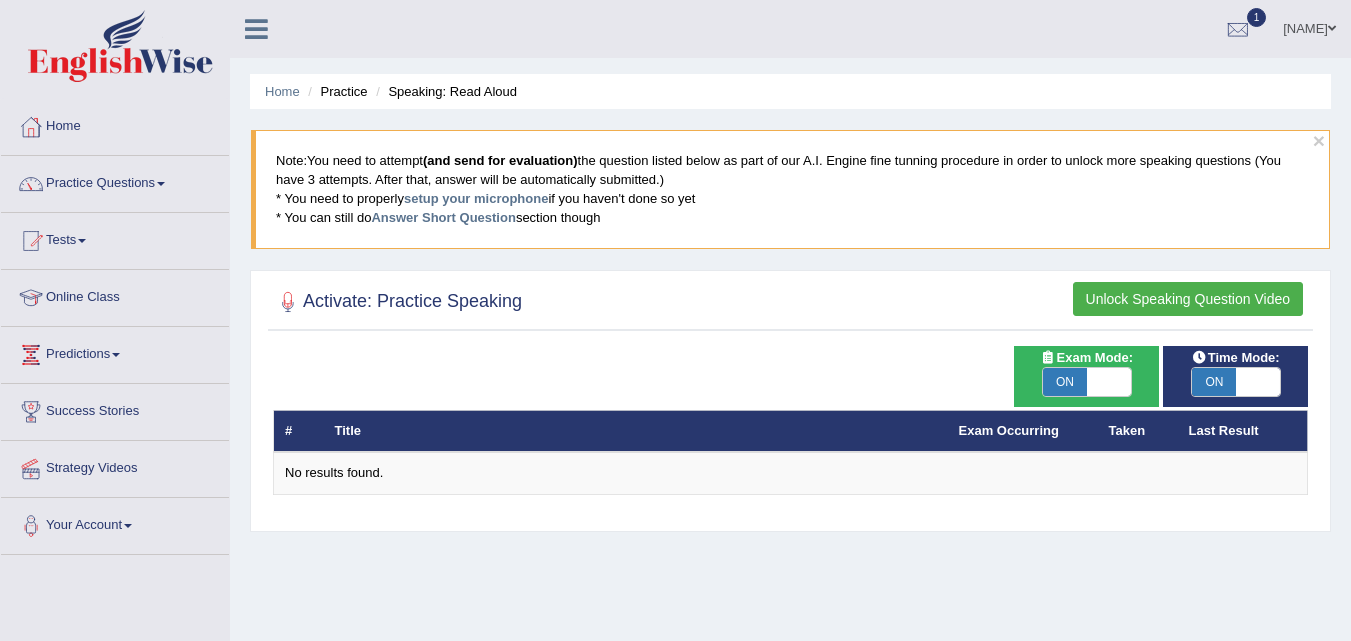 scroll, scrollTop: 0, scrollLeft: 0, axis: both 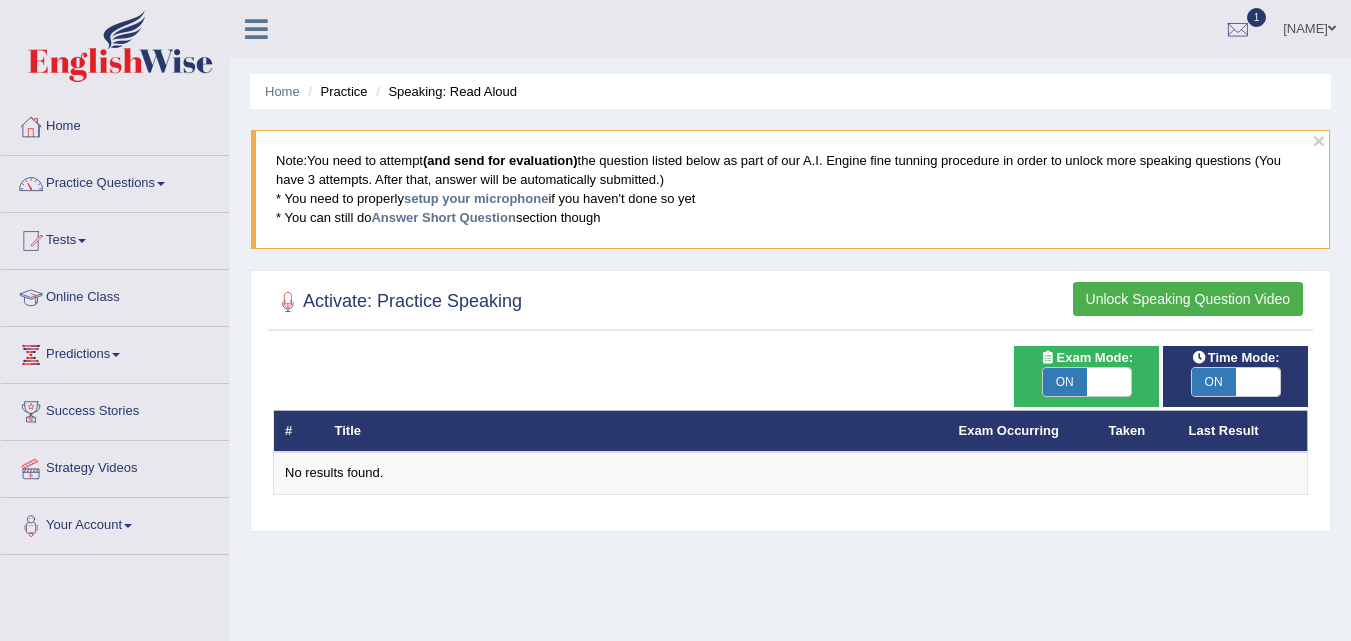 click on "Home" at bounding box center [115, 124] 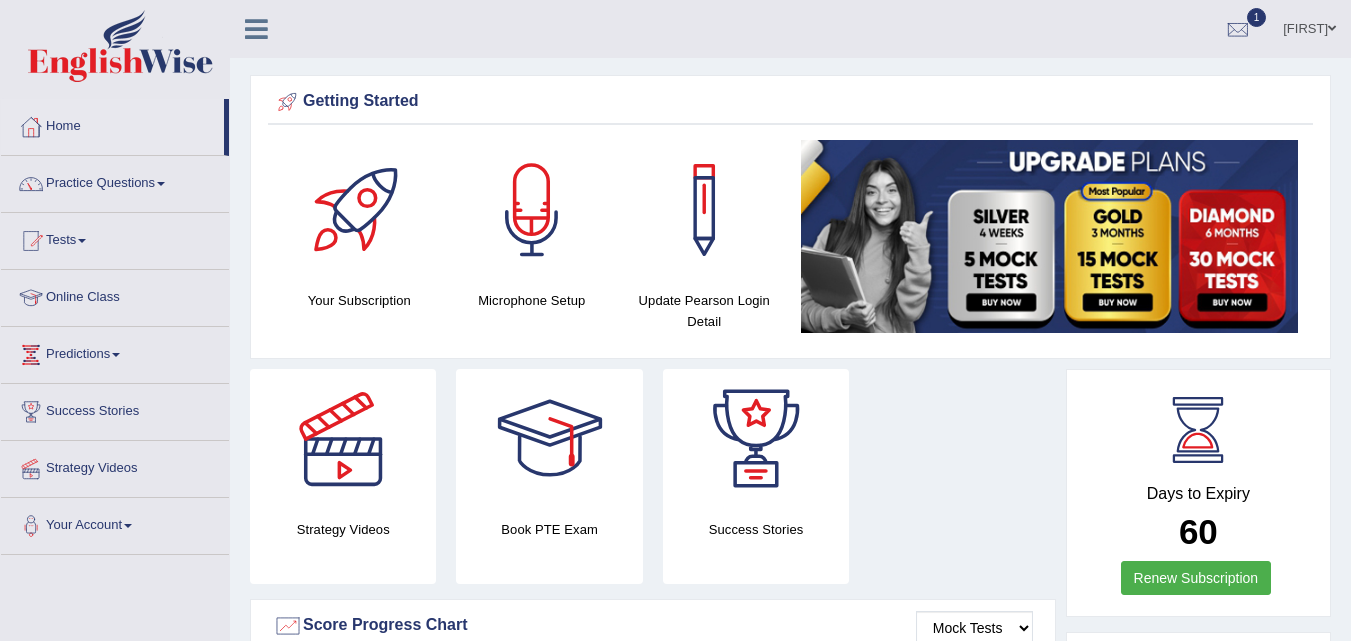 scroll, scrollTop: 0, scrollLeft: 0, axis: both 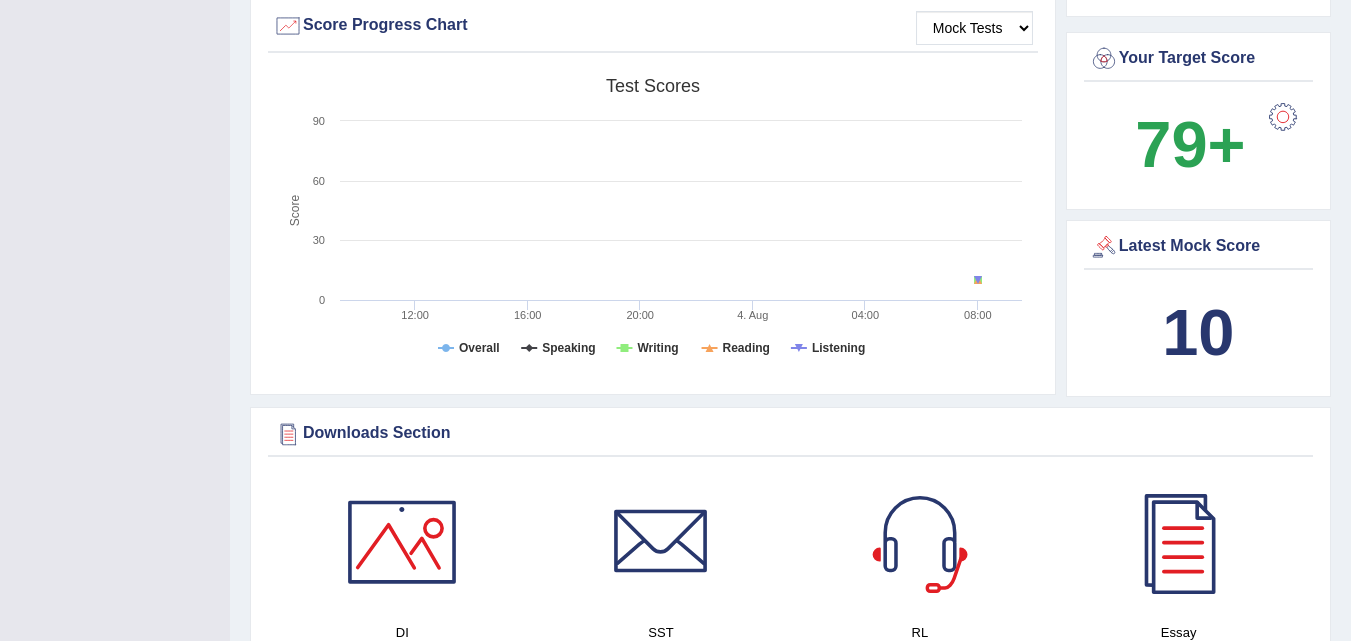 click on "Latest Mock Score" at bounding box center (1198, 247) 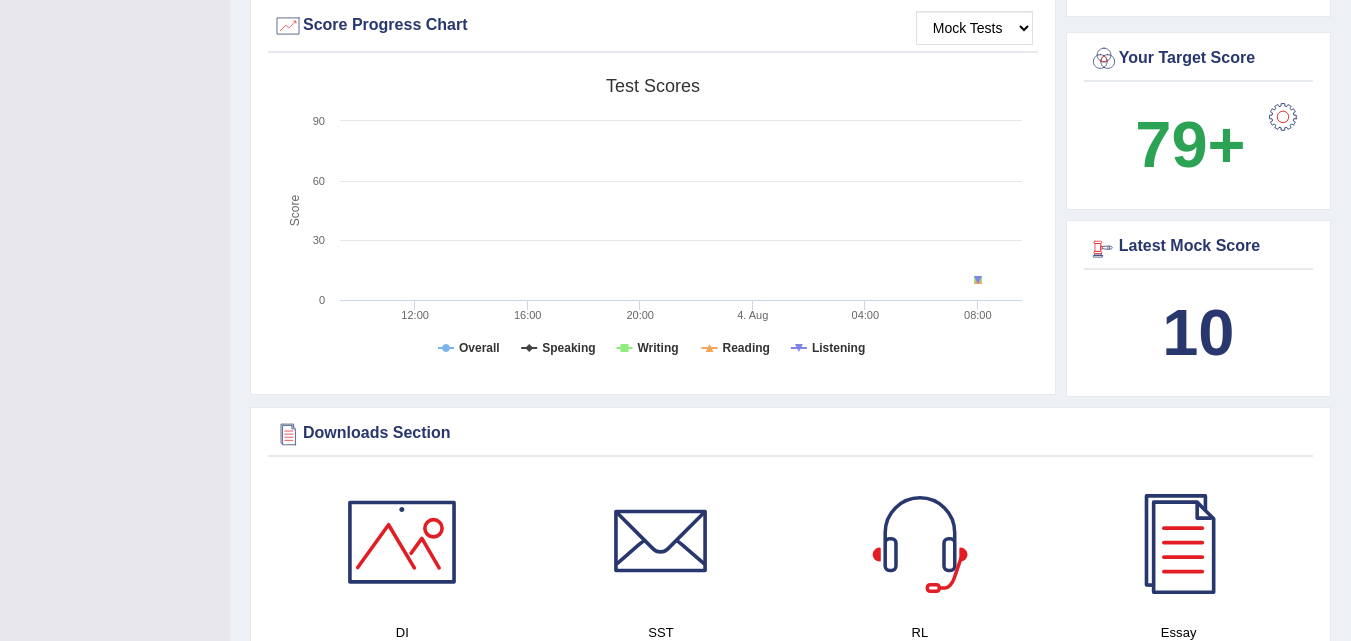 click at bounding box center (1104, 247) 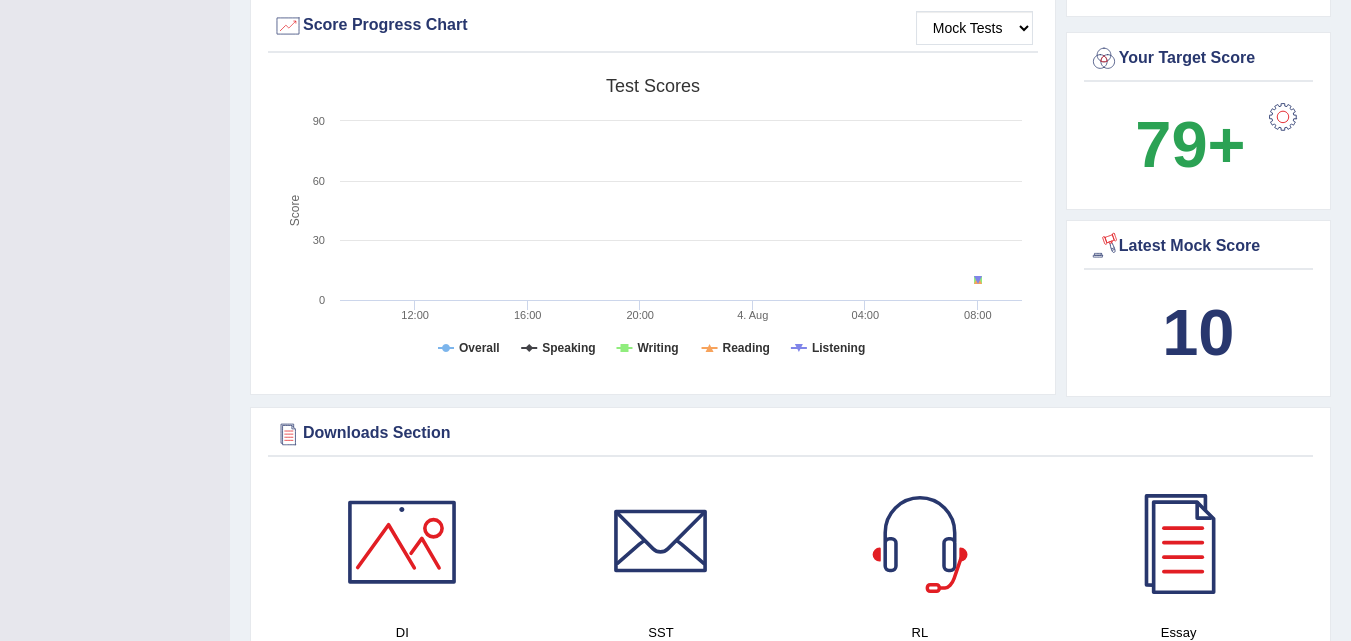 click at bounding box center [1104, 247] 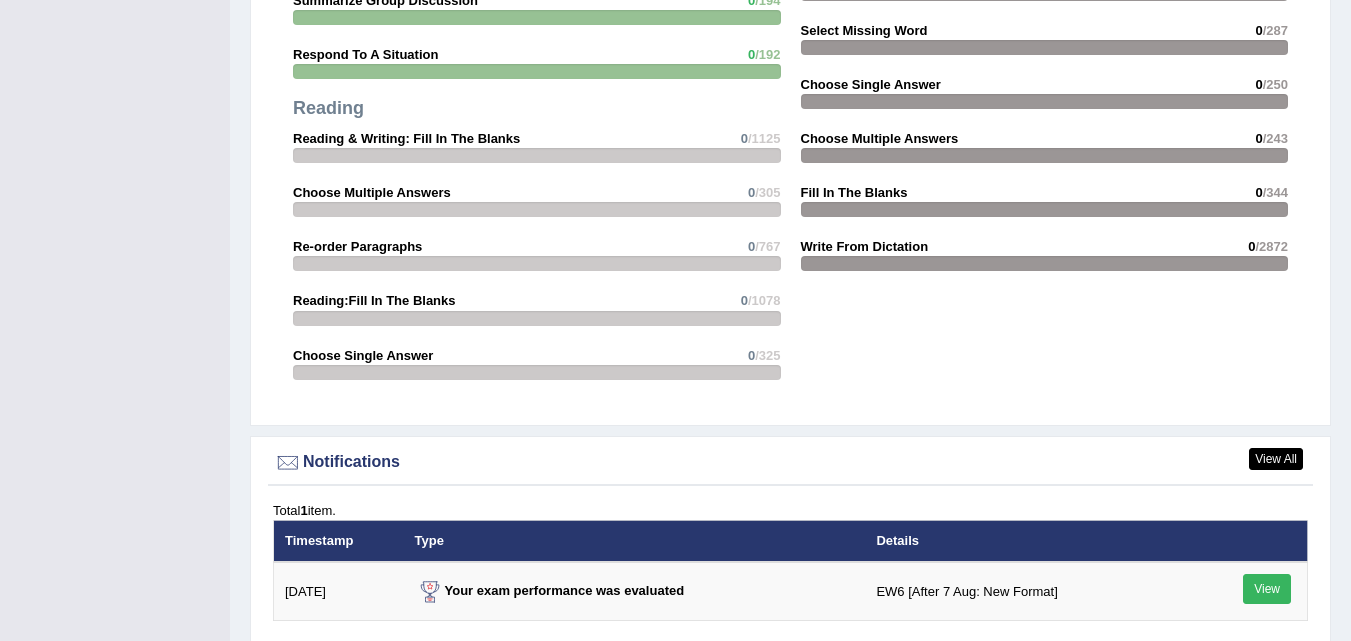 scroll, scrollTop: 2100, scrollLeft: 0, axis: vertical 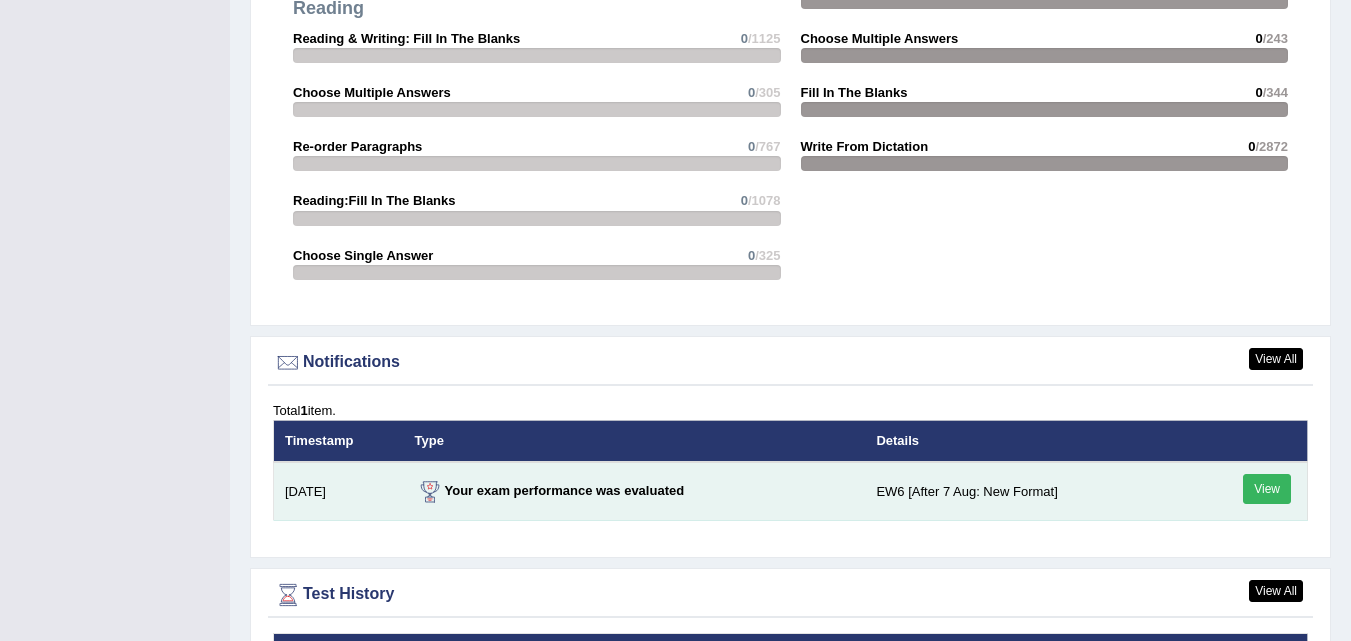 click on "View" at bounding box center (1267, 489) 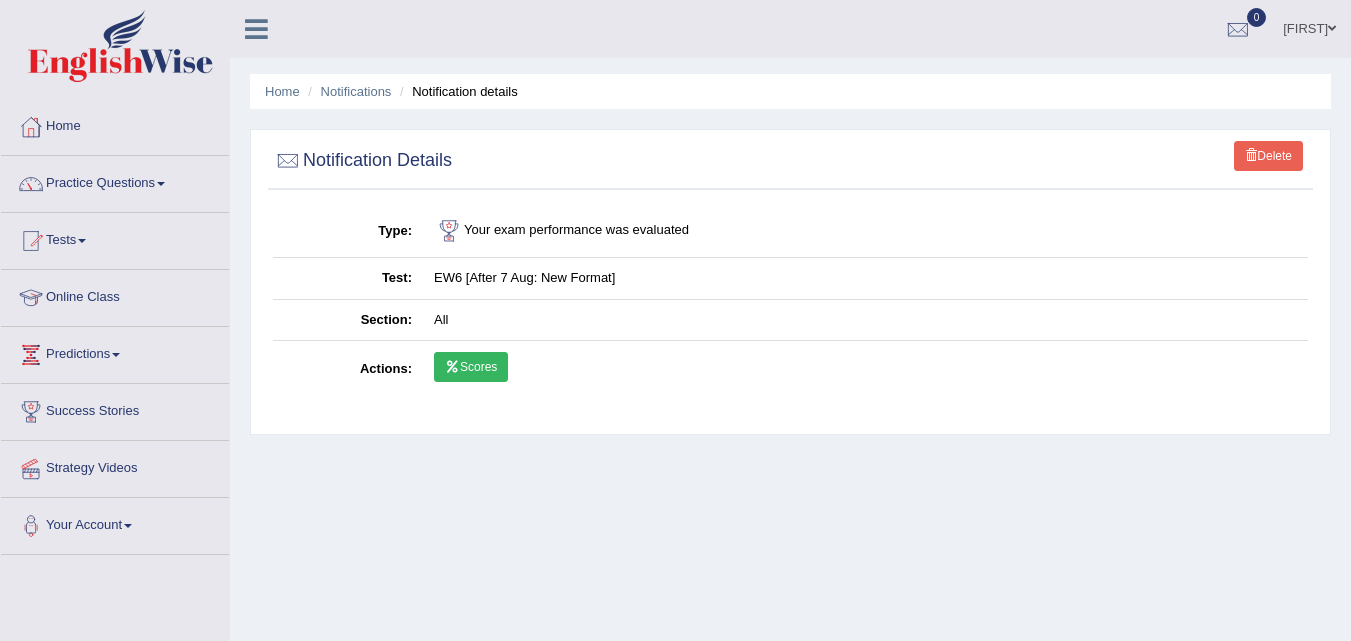 scroll, scrollTop: 0, scrollLeft: 0, axis: both 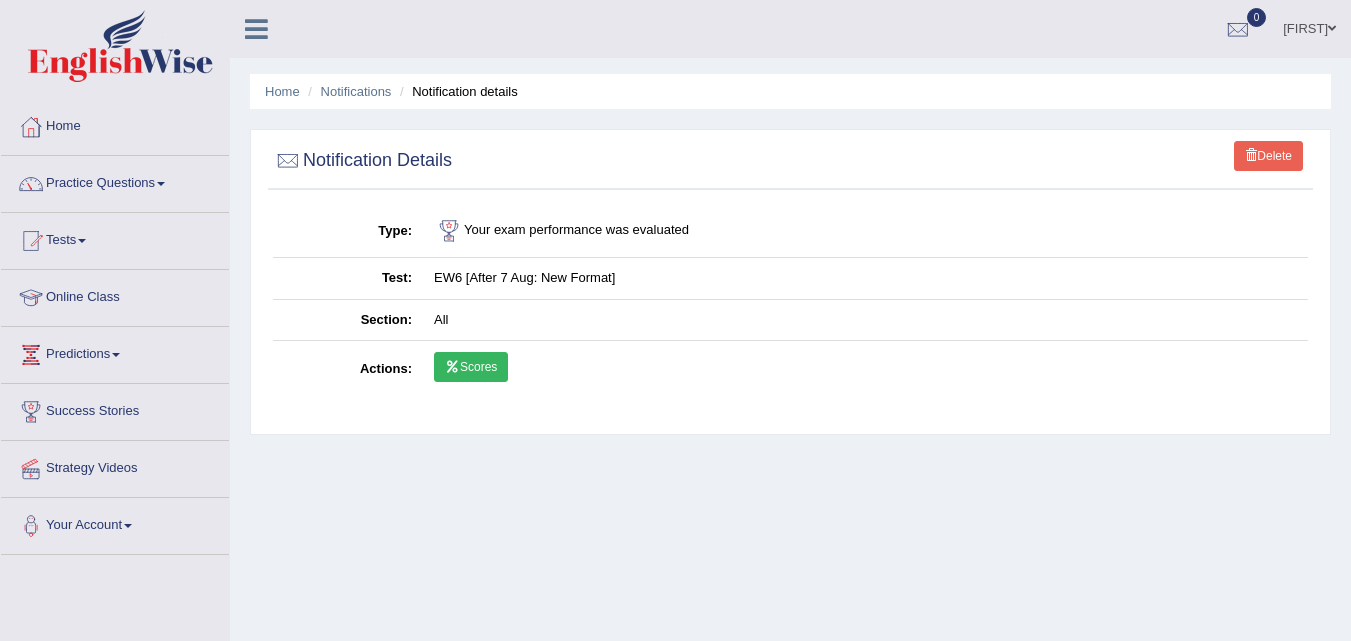 click on "Scores" at bounding box center (471, 367) 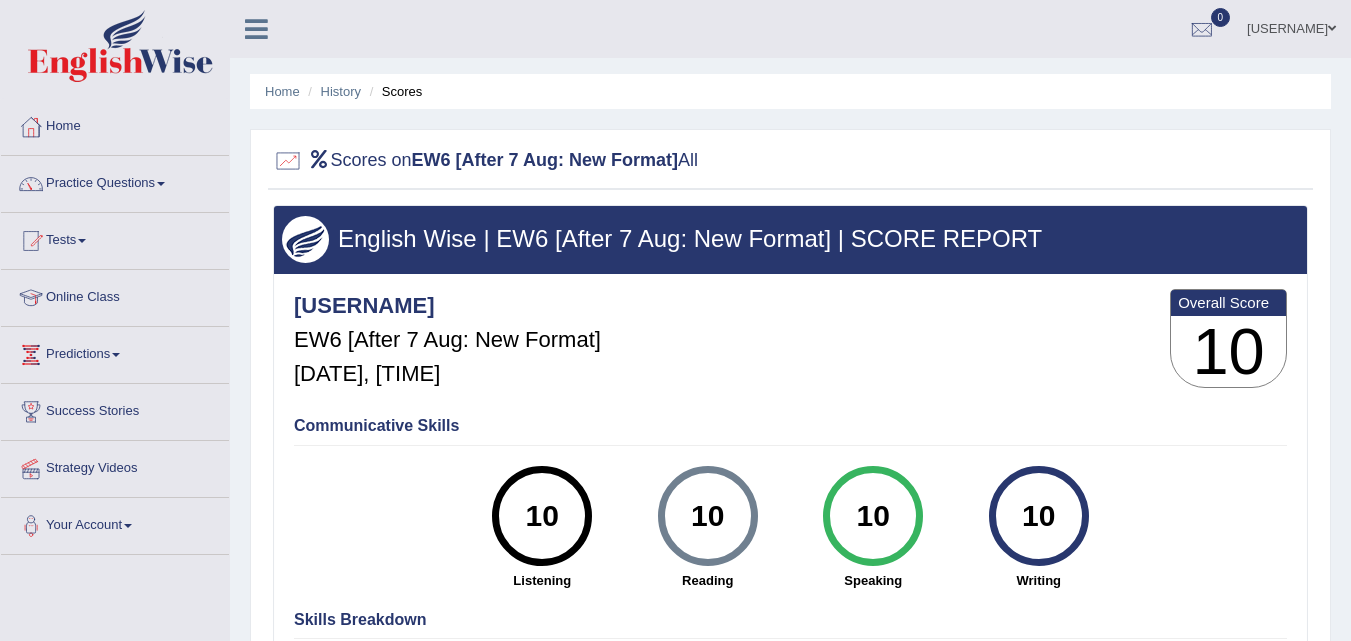 scroll, scrollTop: 200, scrollLeft: 0, axis: vertical 